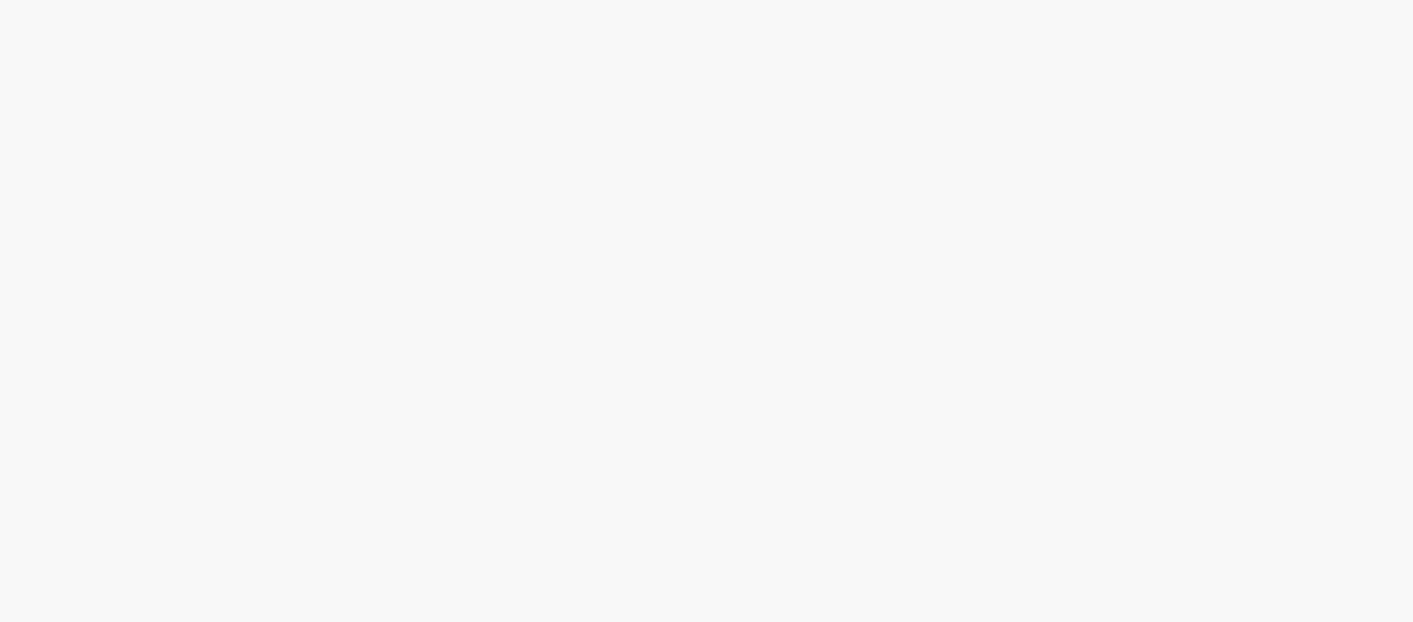 scroll, scrollTop: 0, scrollLeft: 0, axis: both 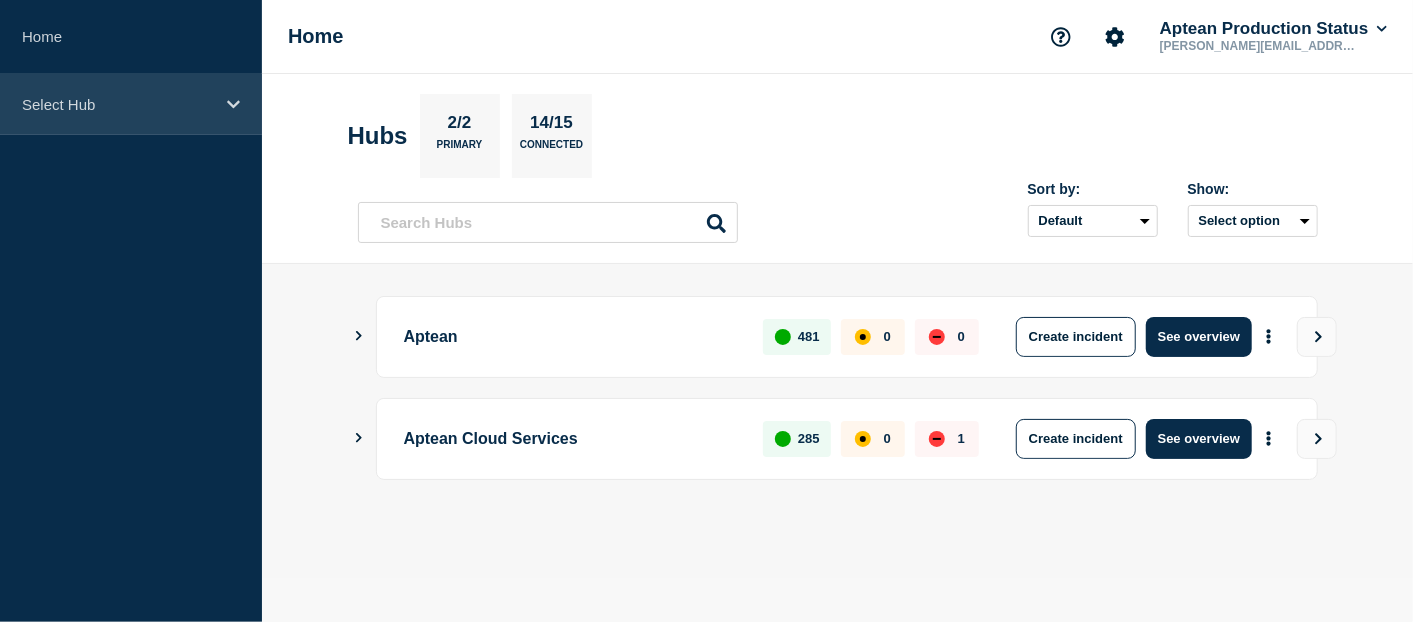 click on "Select Hub" at bounding box center (118, 104) 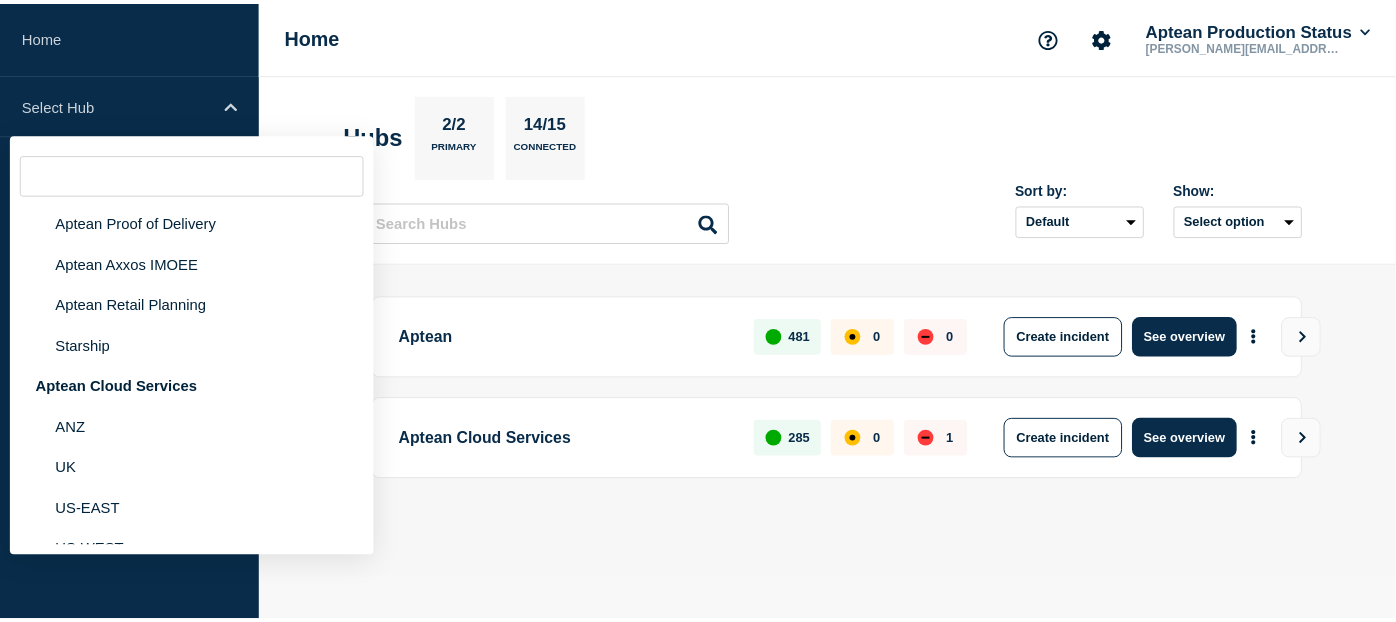 scroll, scrollTop: 203, scrollLeft: 0, axis: vertical 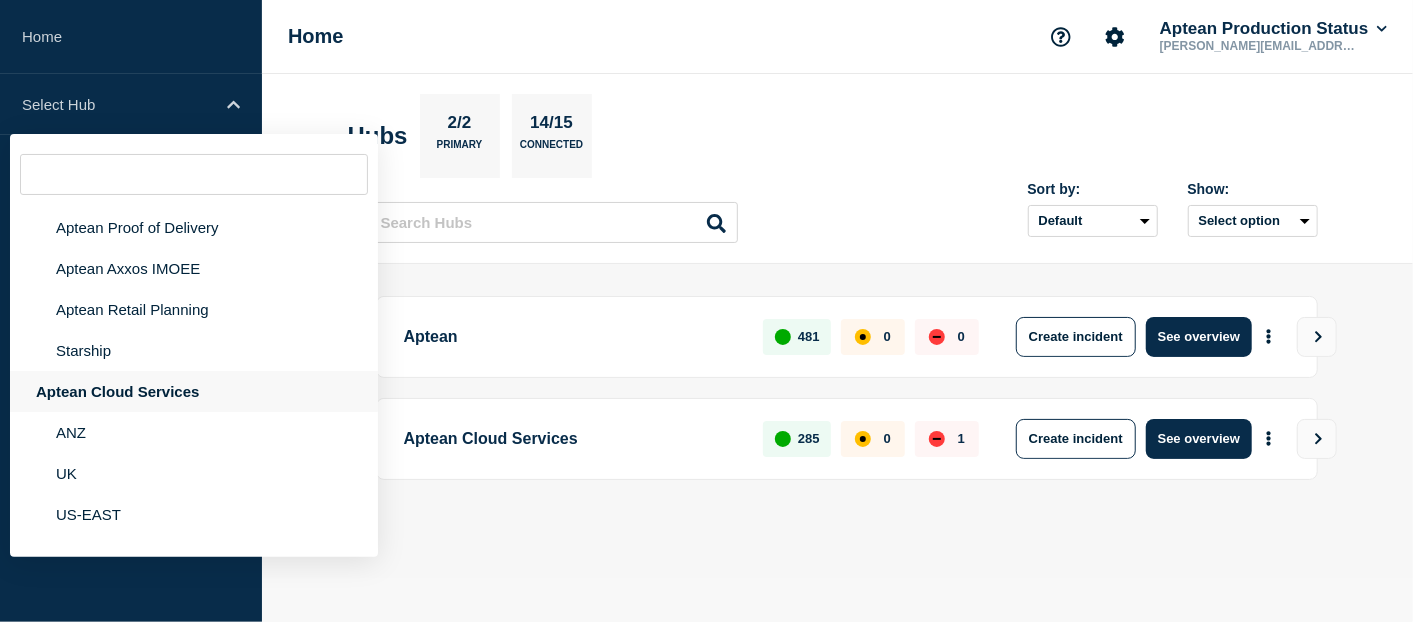 click on "Aptean Cloud Services" at bounding box center (194, 391) 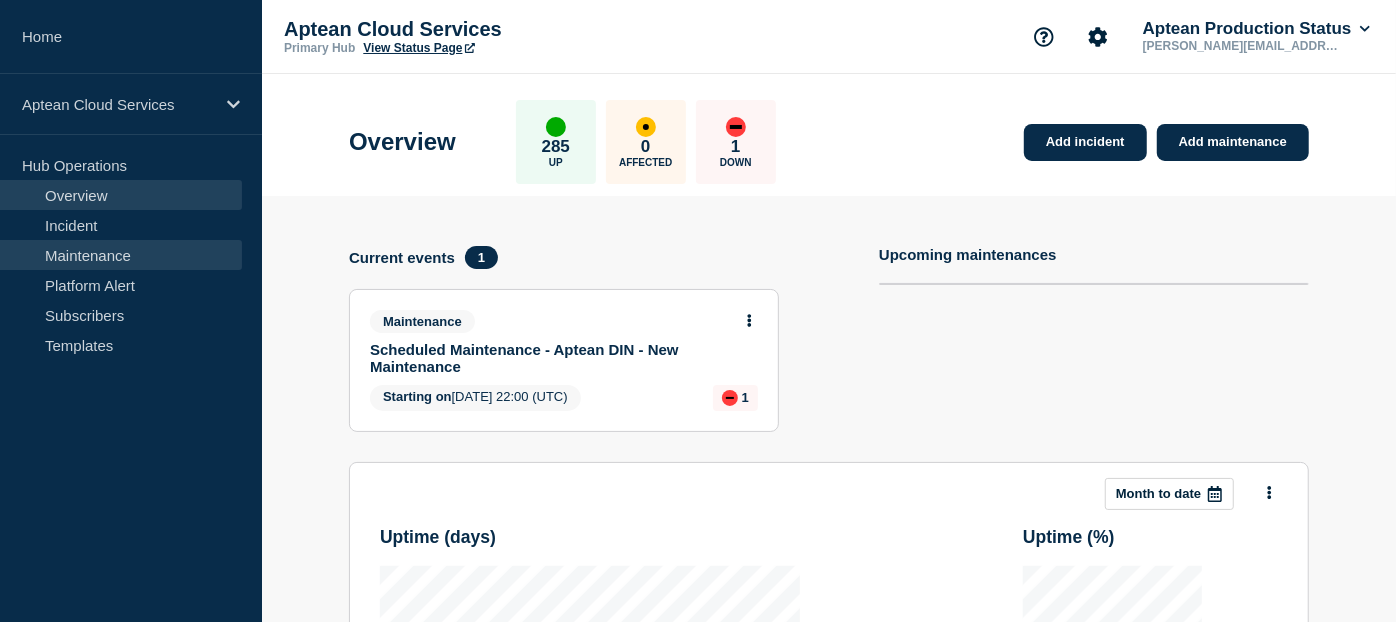 click on "Maintenance" at bounding box center (121, 255) 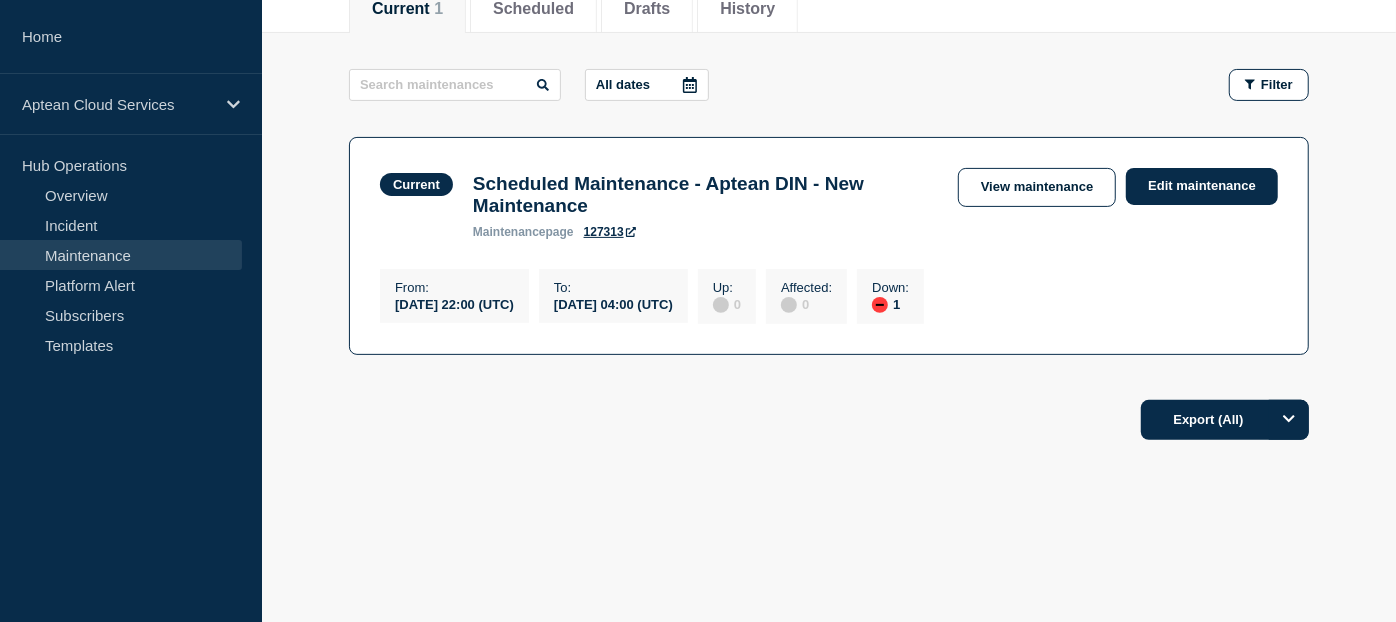 scroll, scrollTop: 0, scrollLeft: 0, axis: both 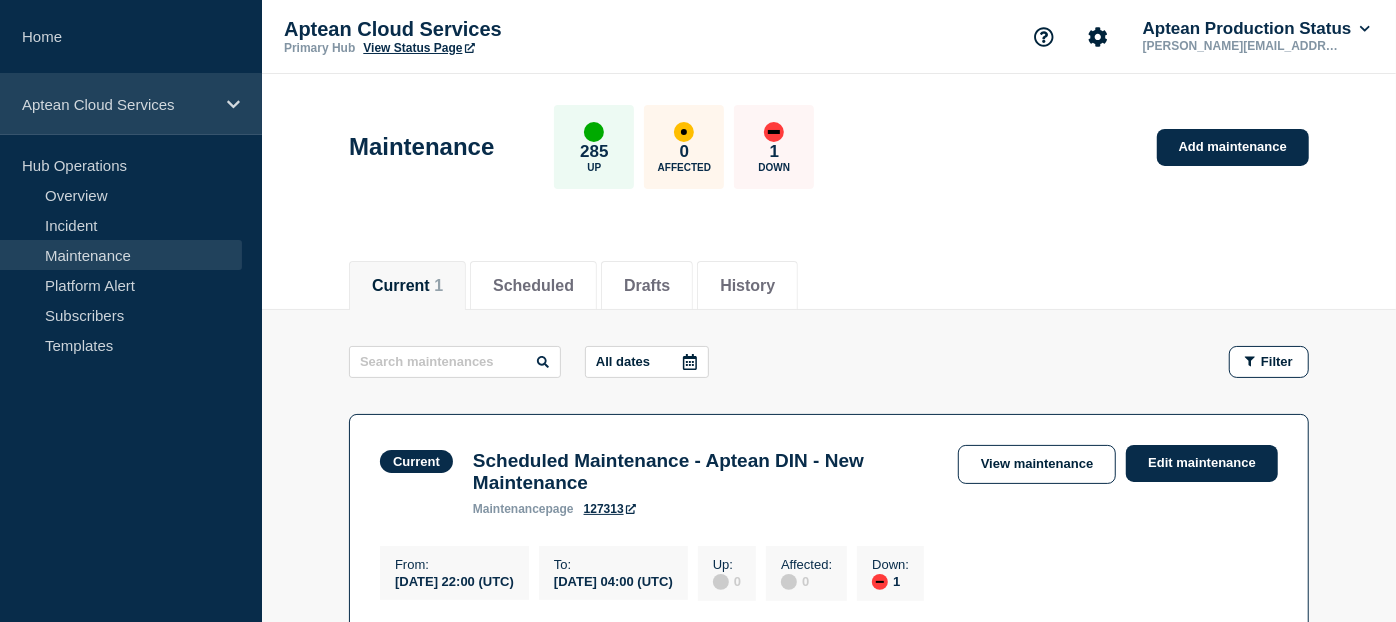 click on "Aptean Cloud Services" at bounding box center (118, 104) 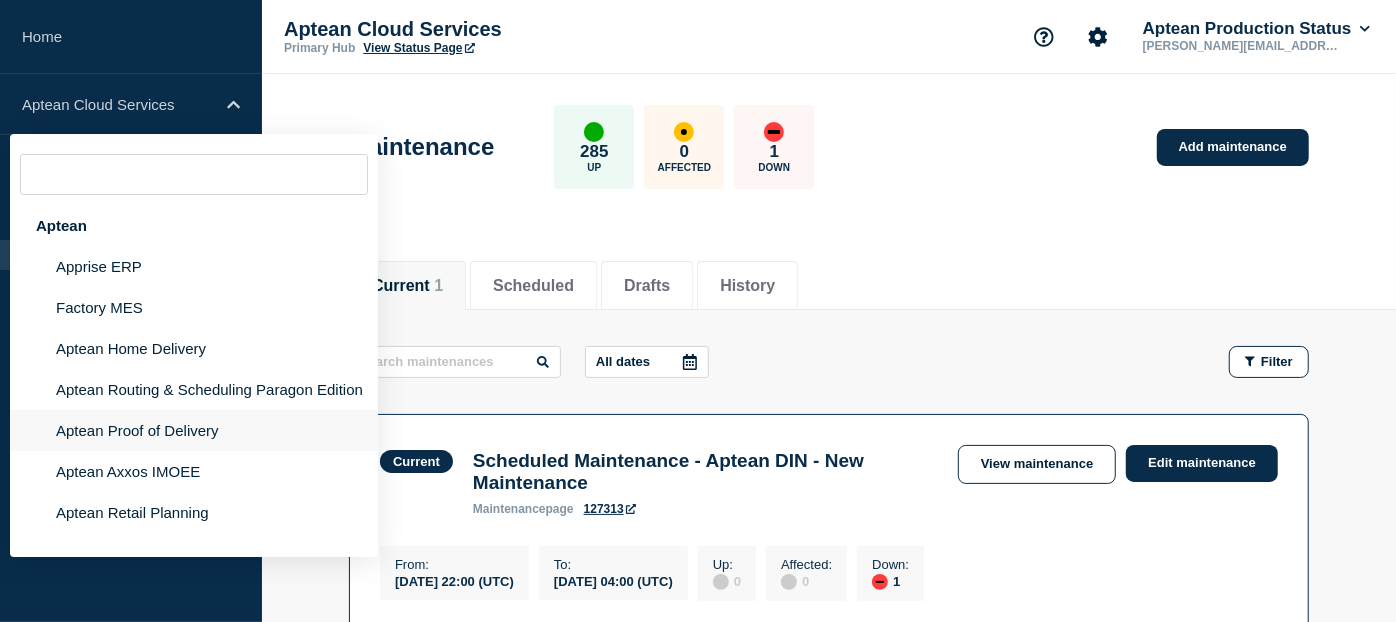 click on "Aptean Proof of Delivery" 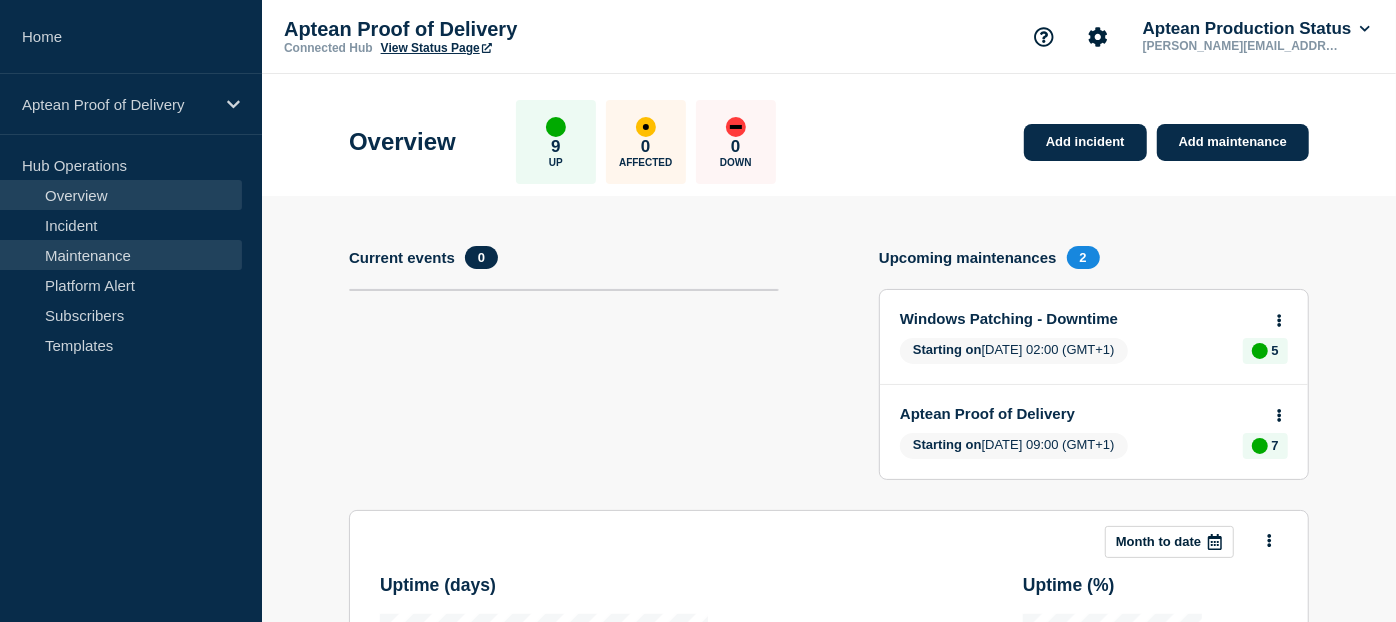click on "Maintenance" at bounding box center (121, 255) 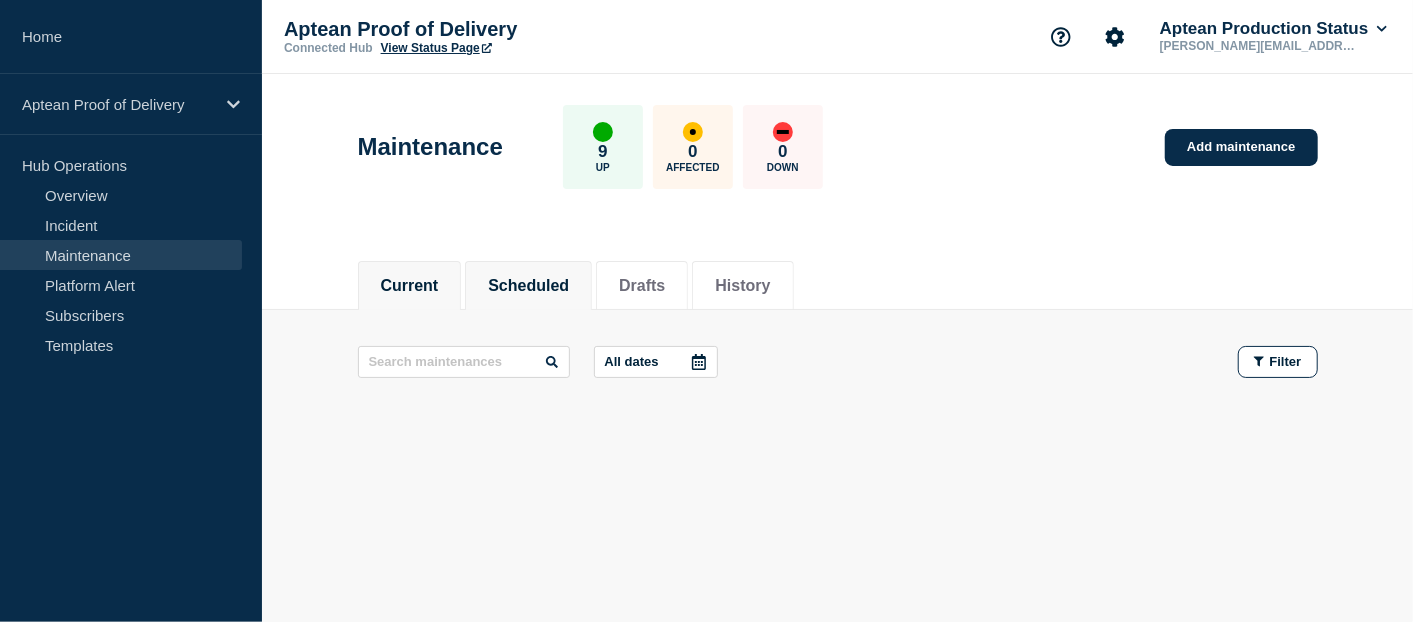 click on "Scheduled" 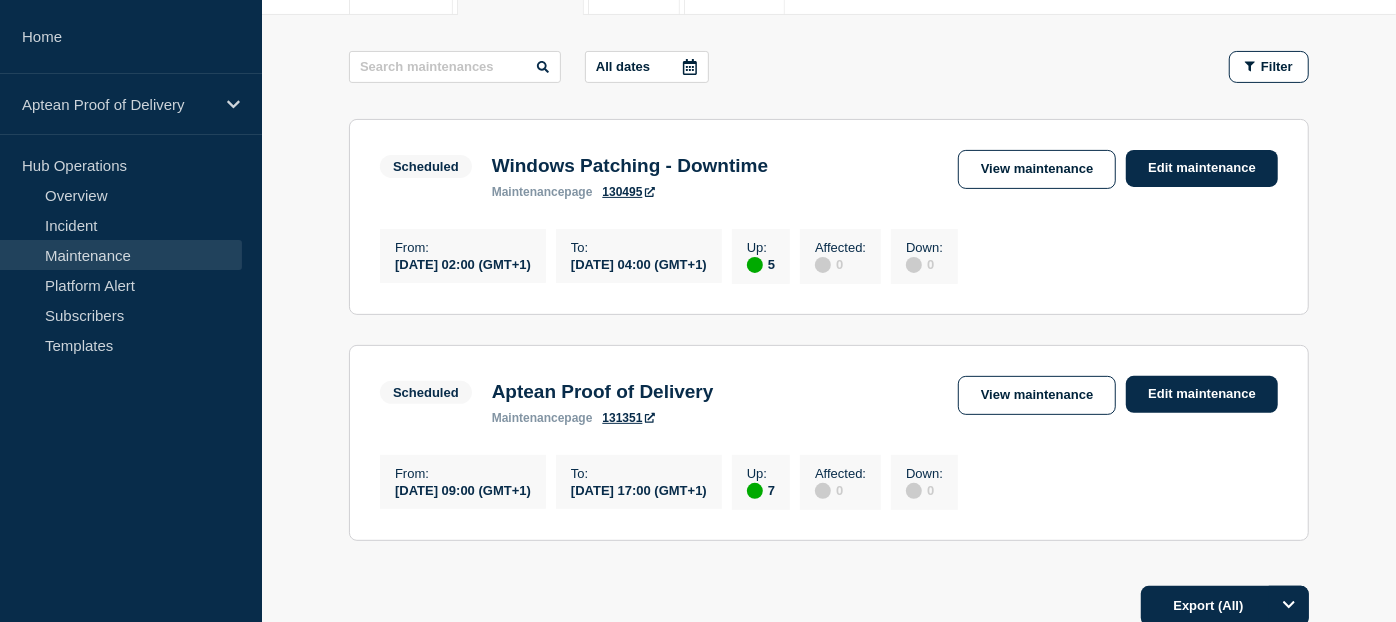 scroll, scrollTop: 297, scrollLeft: 0, axis: vertical 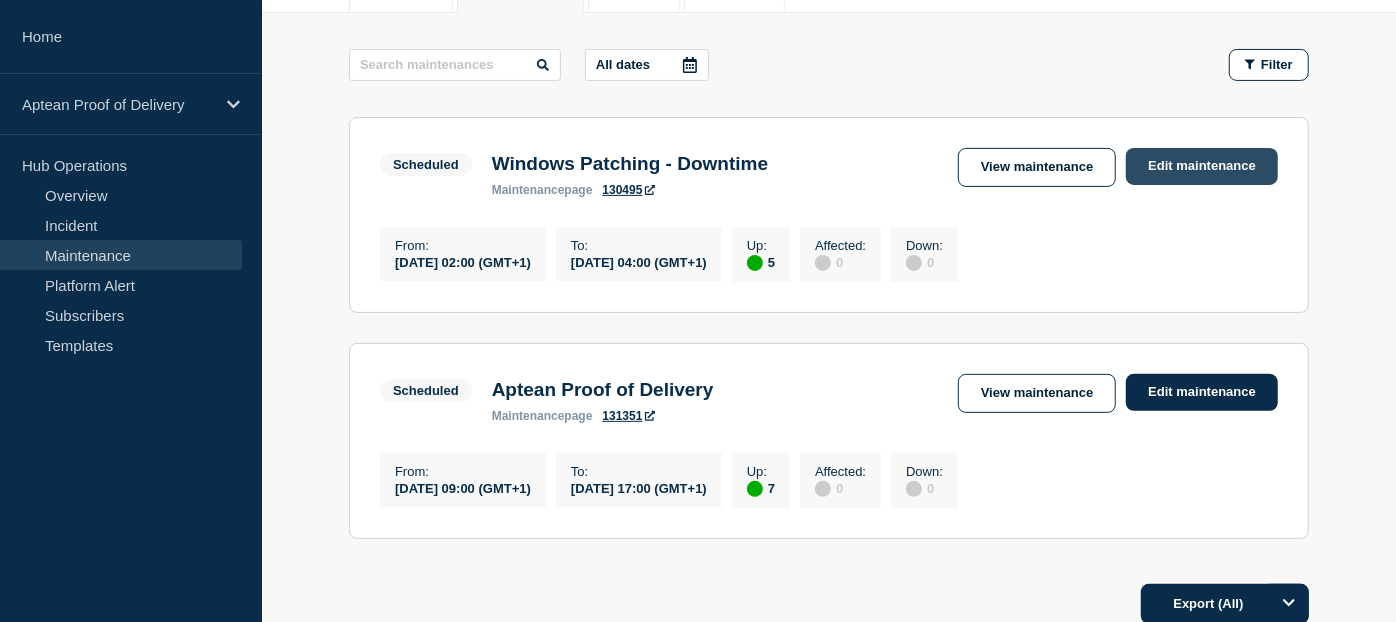 click on "Edit maintenance" at bounding box center [1202, 166] 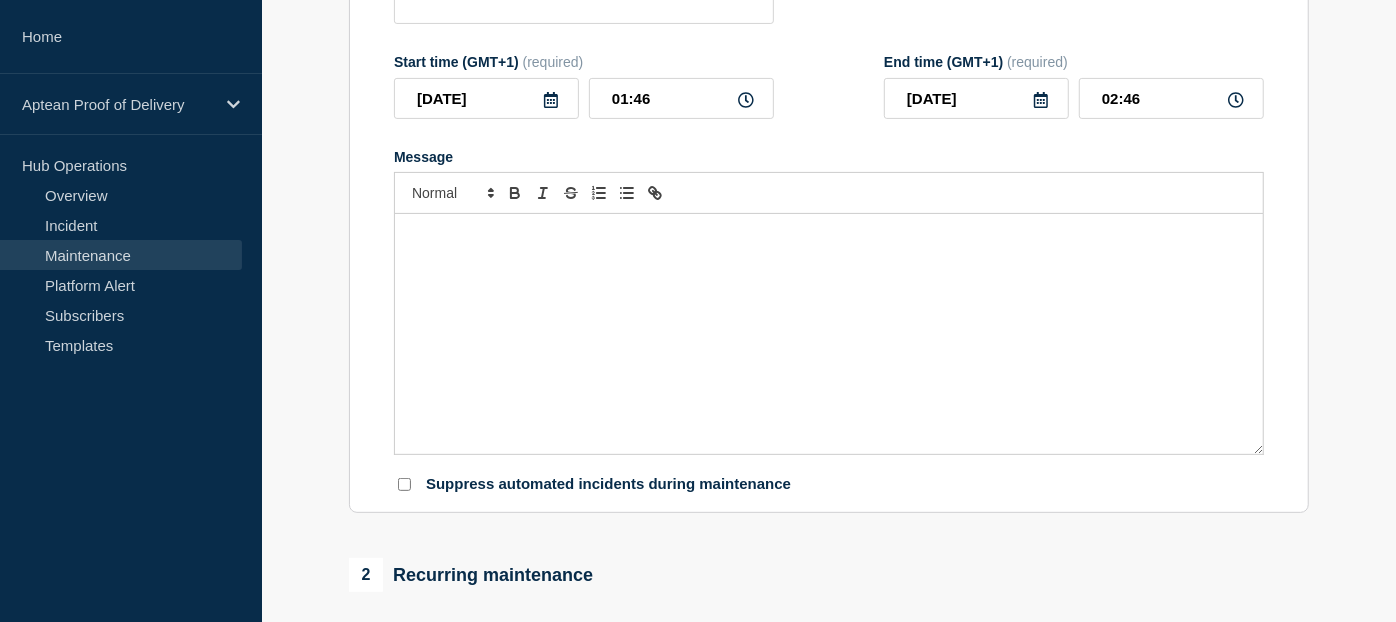 type on "Windows Patching - Downtime" 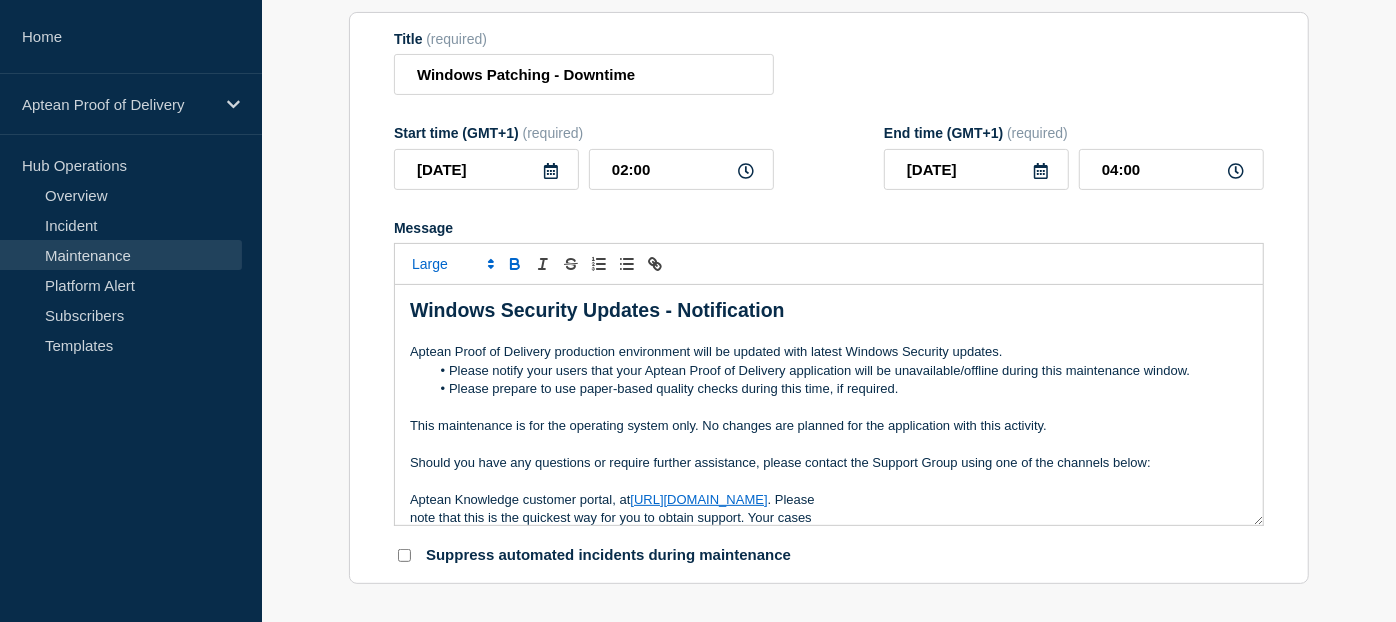 scroll, scrollTop: 108, scrollLeft: 0, axis: vertical 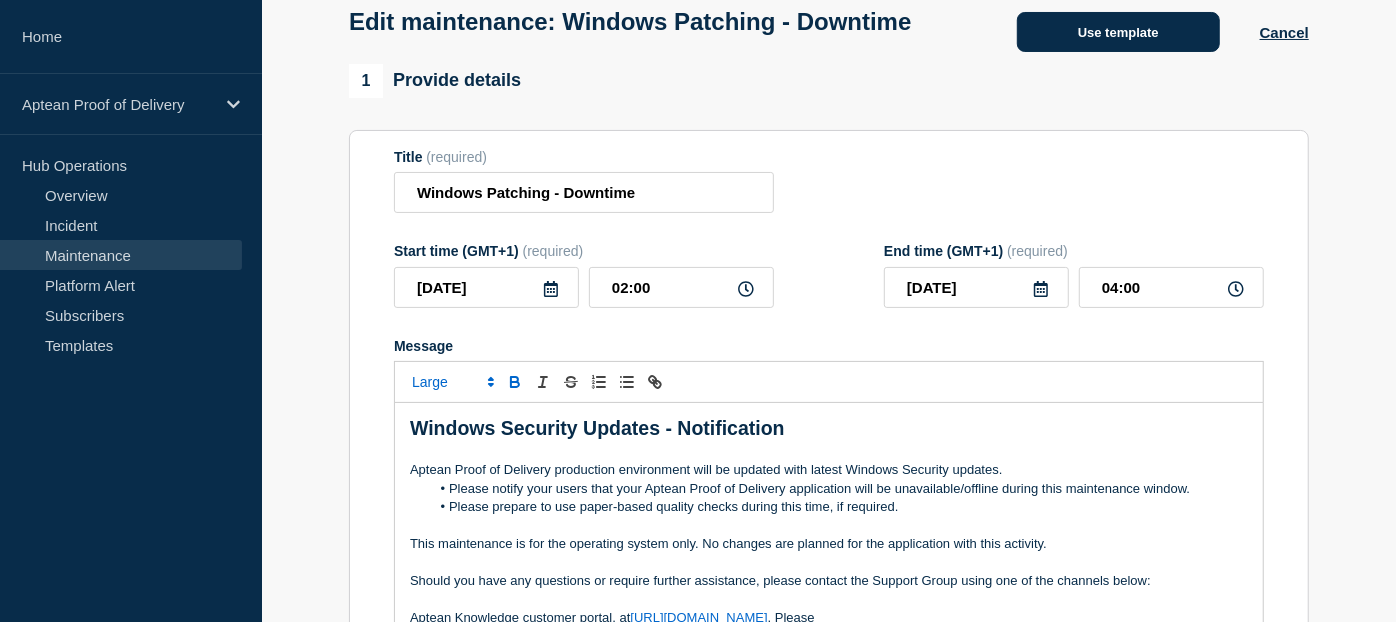 click on "Use template" at bounding box center [1118, 32] 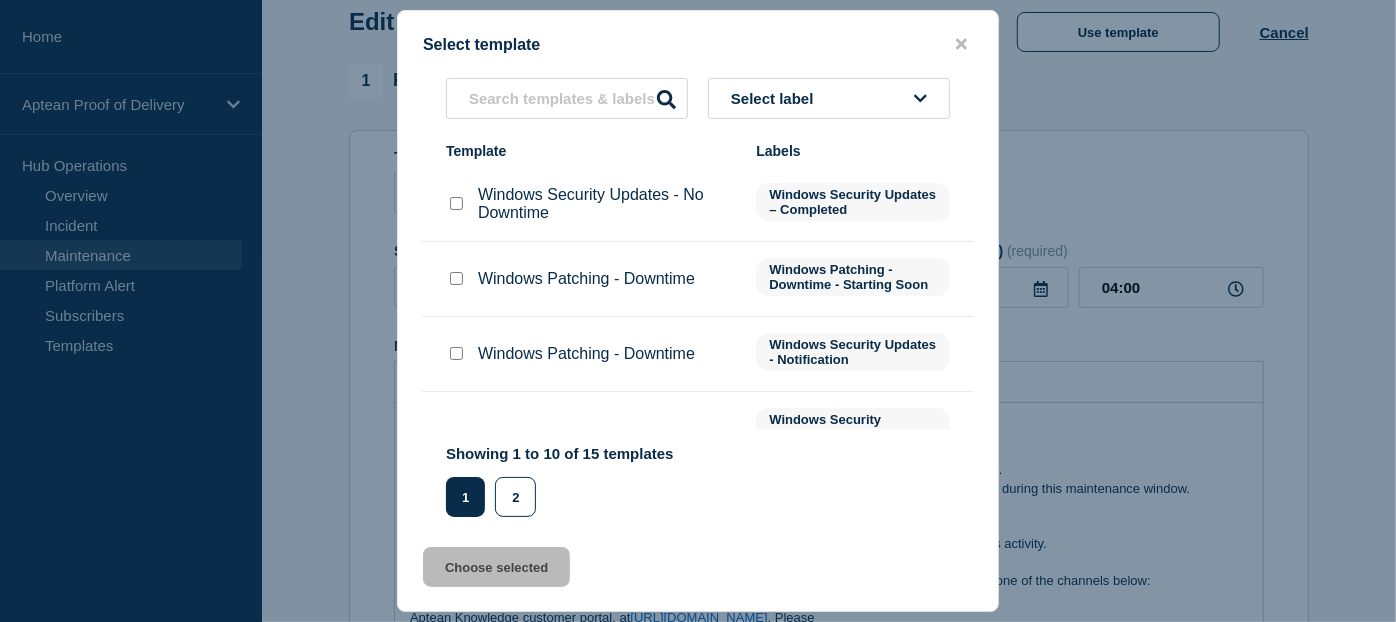 click at bounding box center [456, 278] 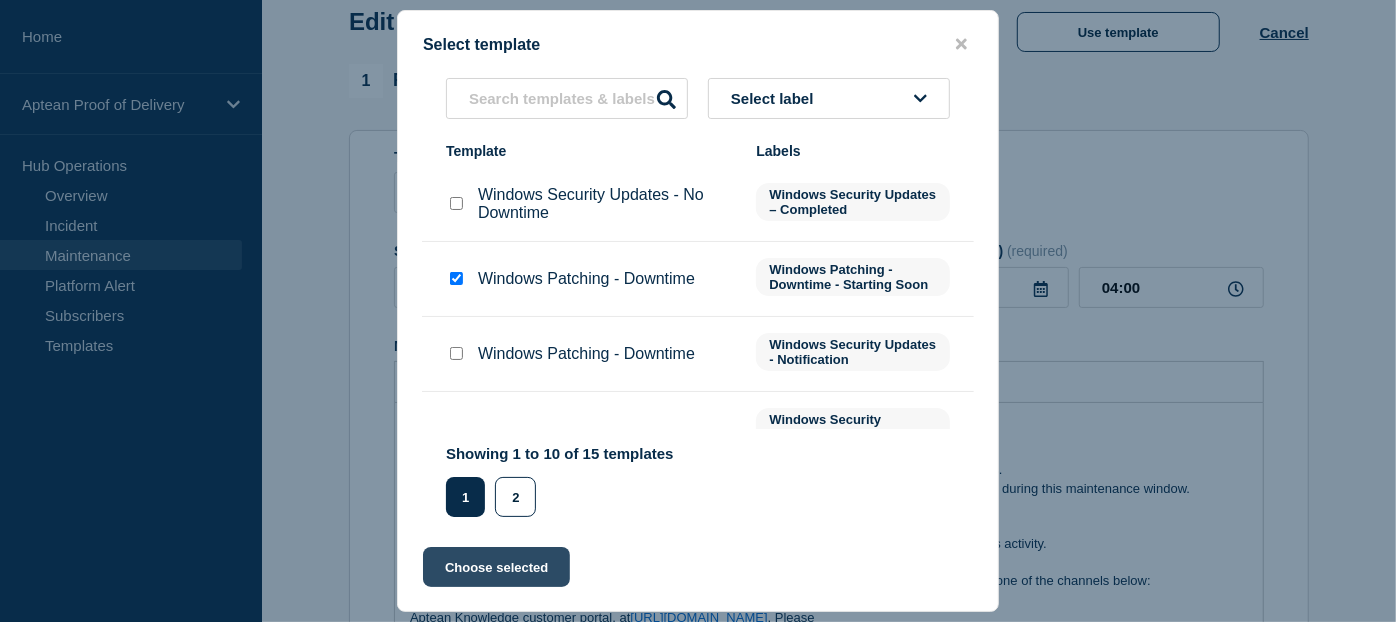 click on "Choose selected" 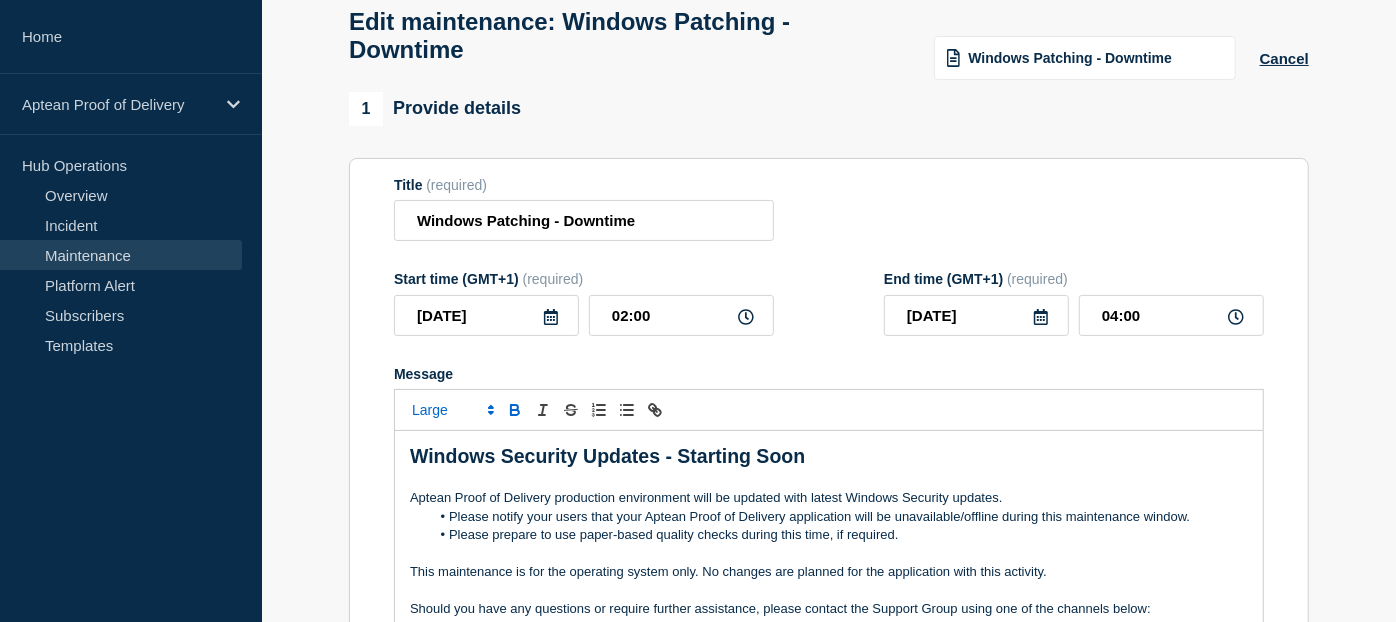 scroll, scrollTop: 125, scrollLeft: 0, axis: vertical 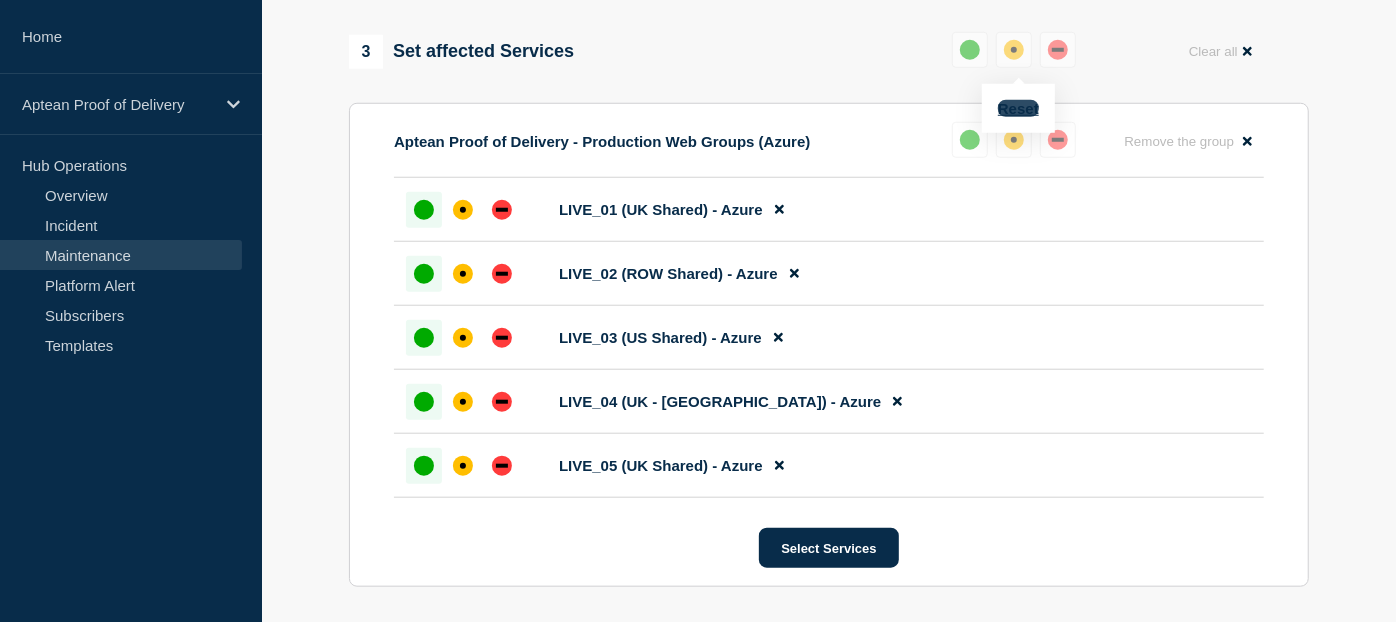 click on "Reset" 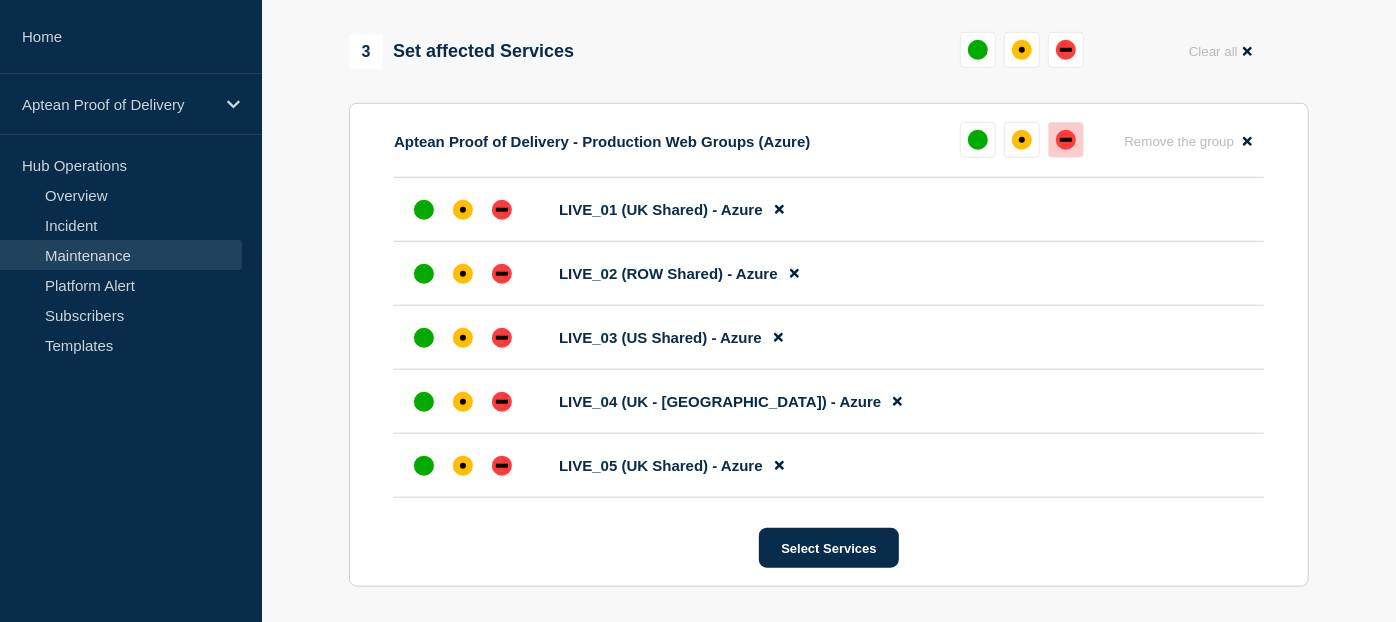 click at bounding box center [1066, 140] 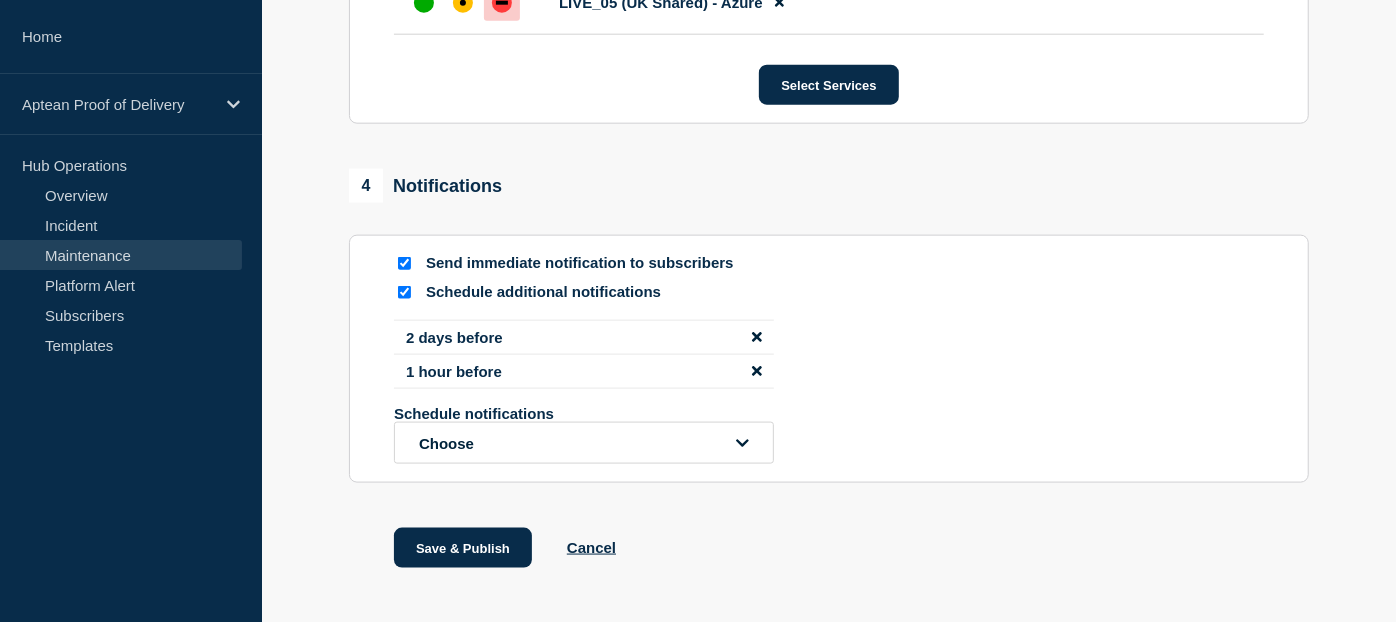 scroll, scrollTop: 1569, scrollLeft: 0, axis: vertical 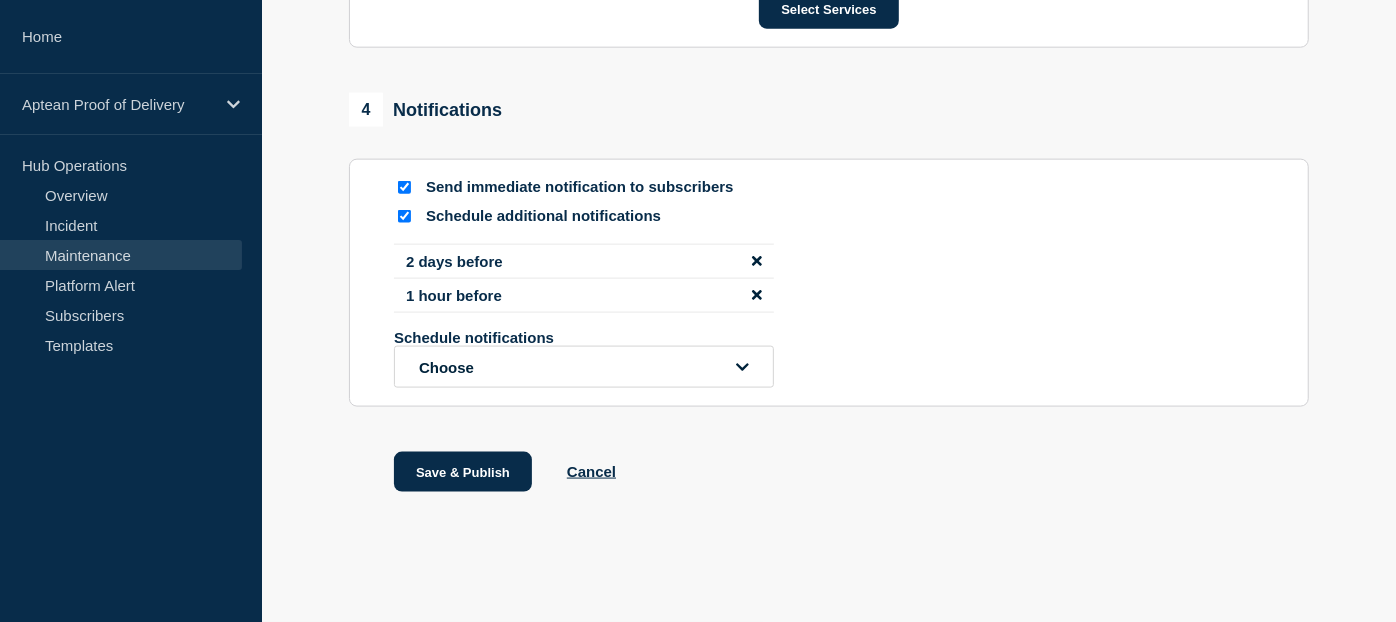 click at bounding box center [404, 216] 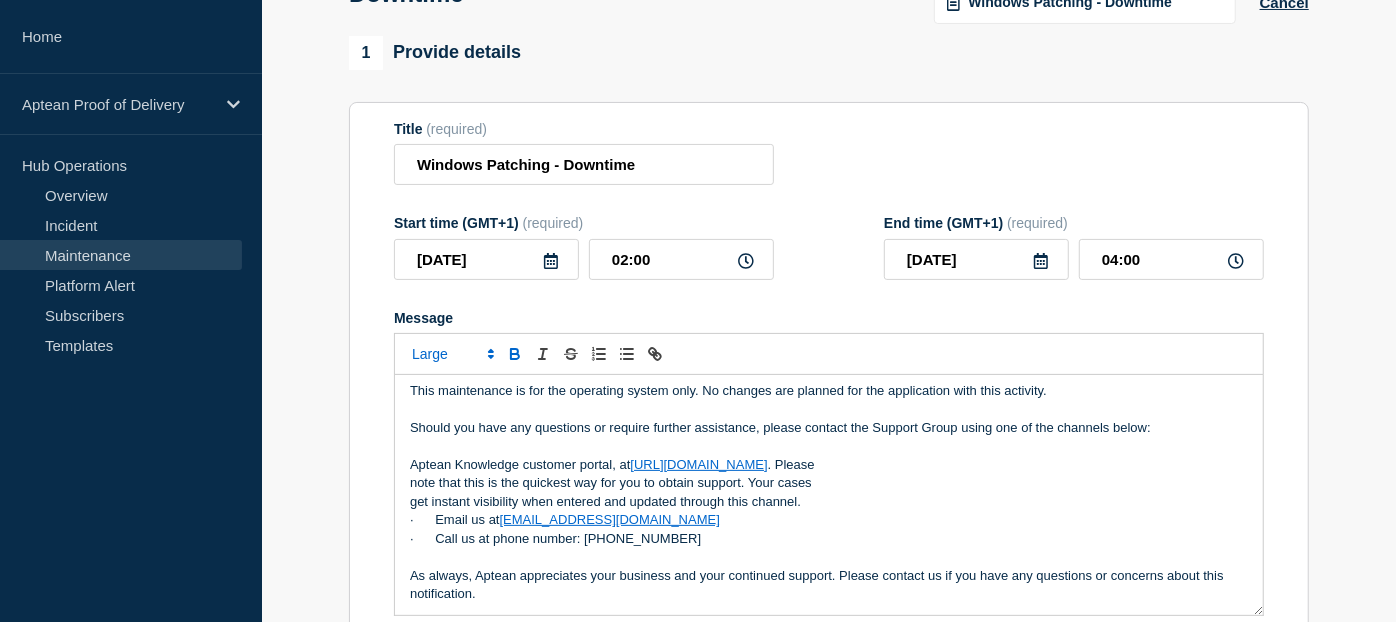 scroll, scrollTop: 143, scrollLeft: 0, axis: vertical 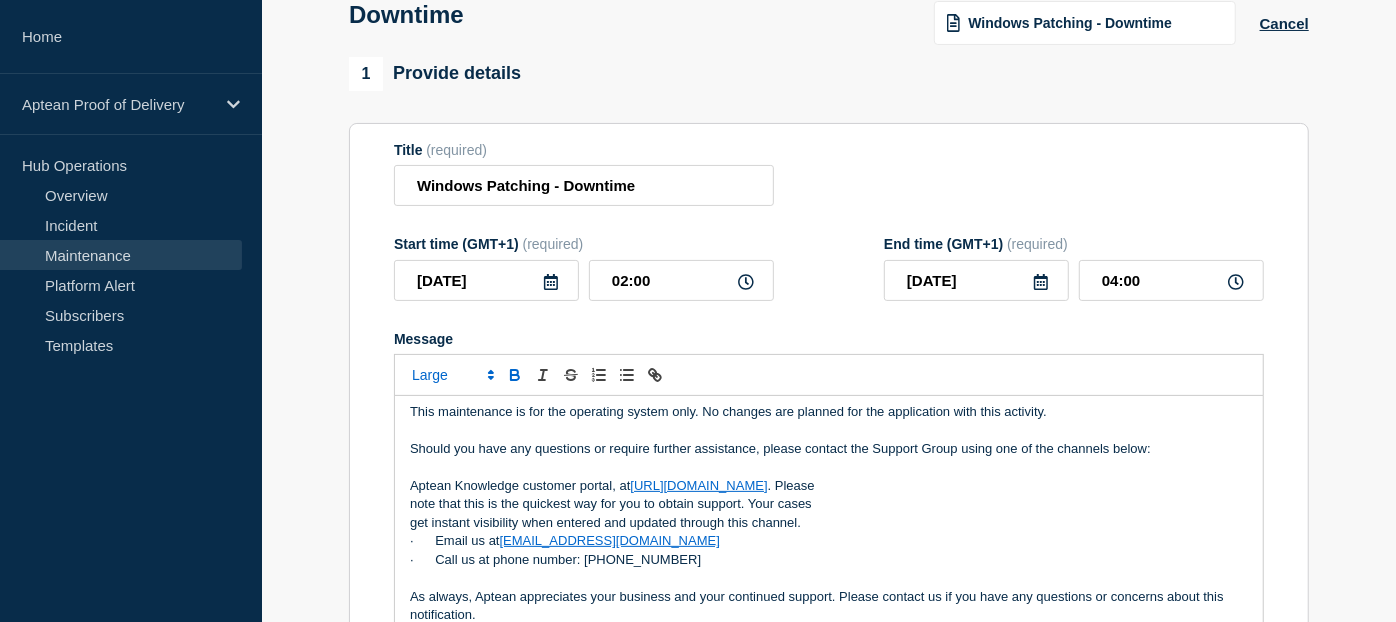 click on "Aptean Knowledge customer portal, at  https://connect.aptean.com . Please" at bounding box center (829, 486) 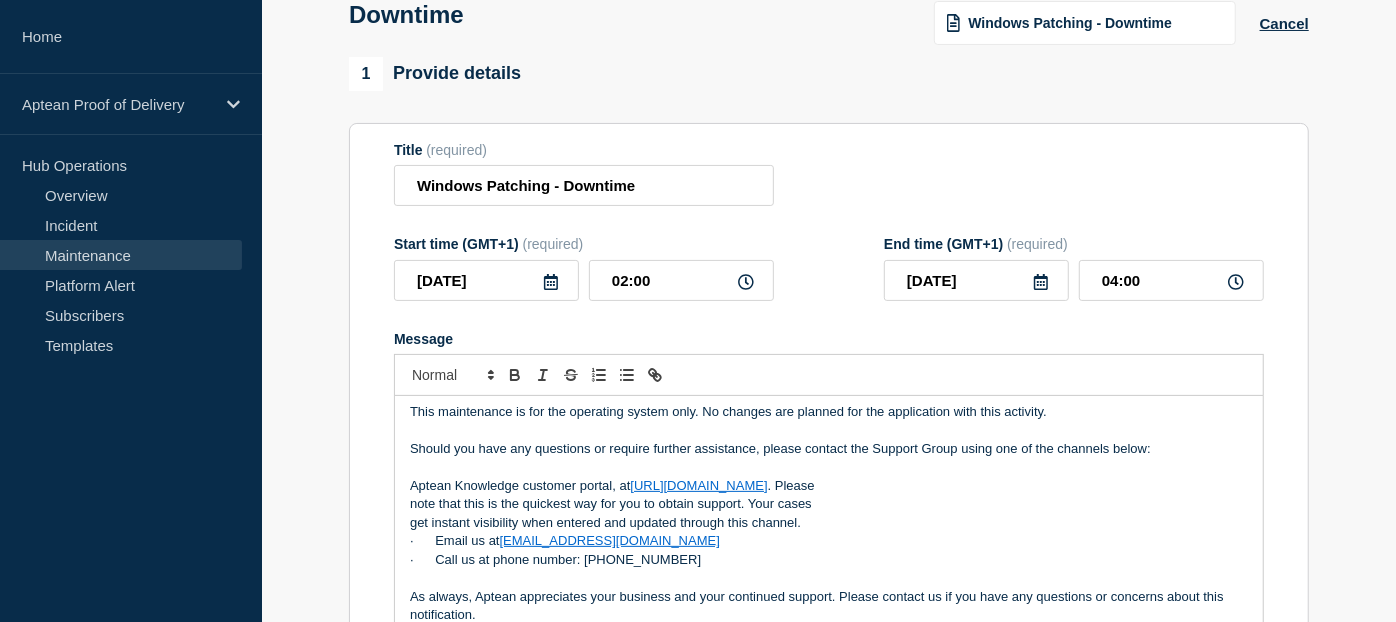 scroll, scrollTop: 0, scrollLeft: 0, axis: both 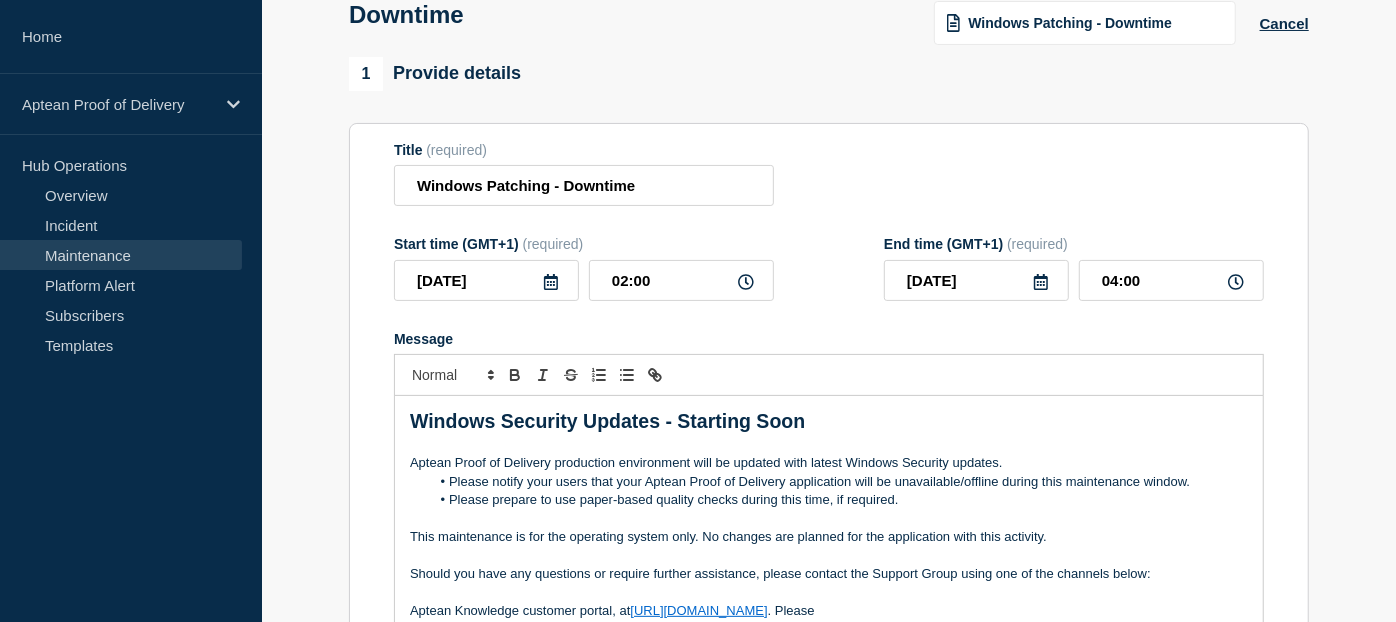 click on "Aptean Proof of Delivery production environment will be updated with latest Windows Security updates." at bounding box center (829, 463) 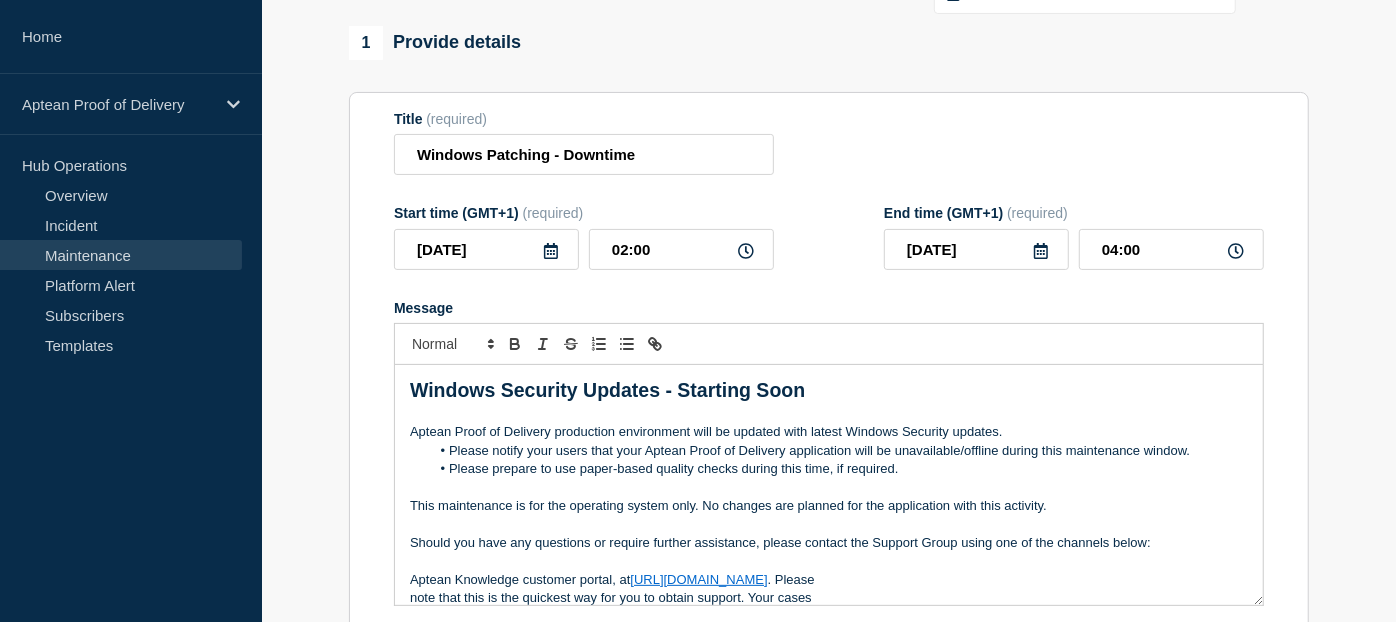 scroll, scrollTop: 177, scrollLeft: 0, axis: vertical 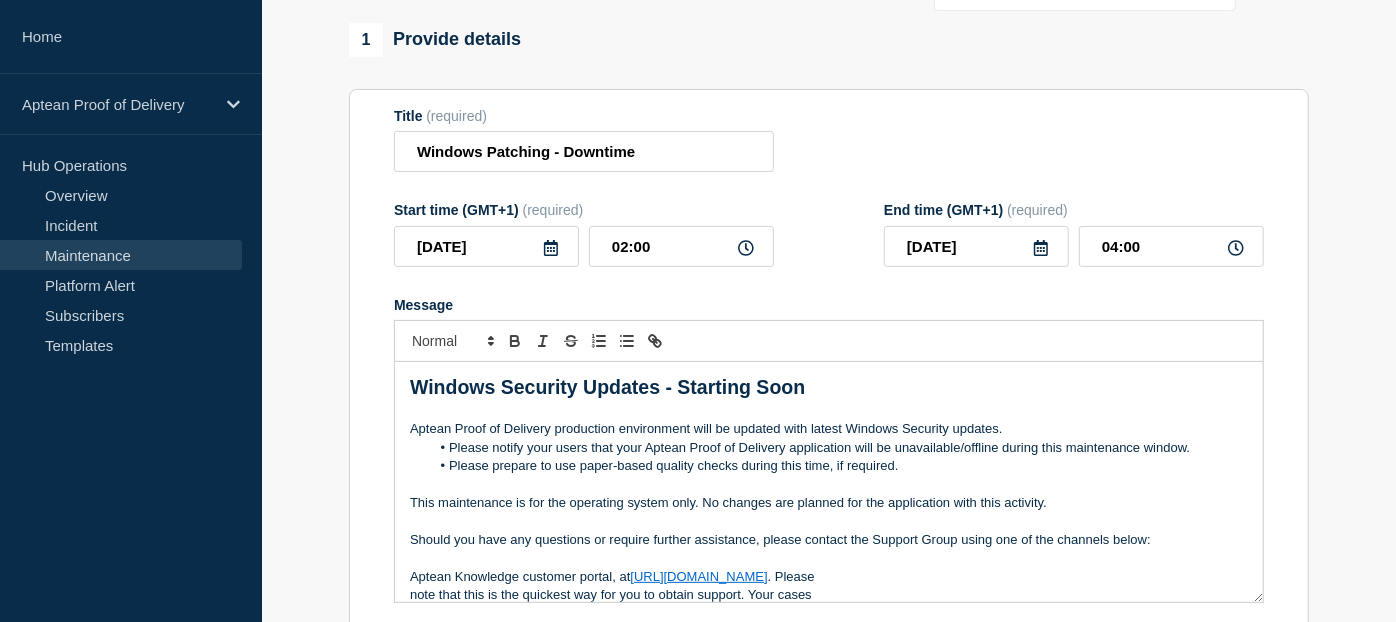 click at bounding box center [829, 485] 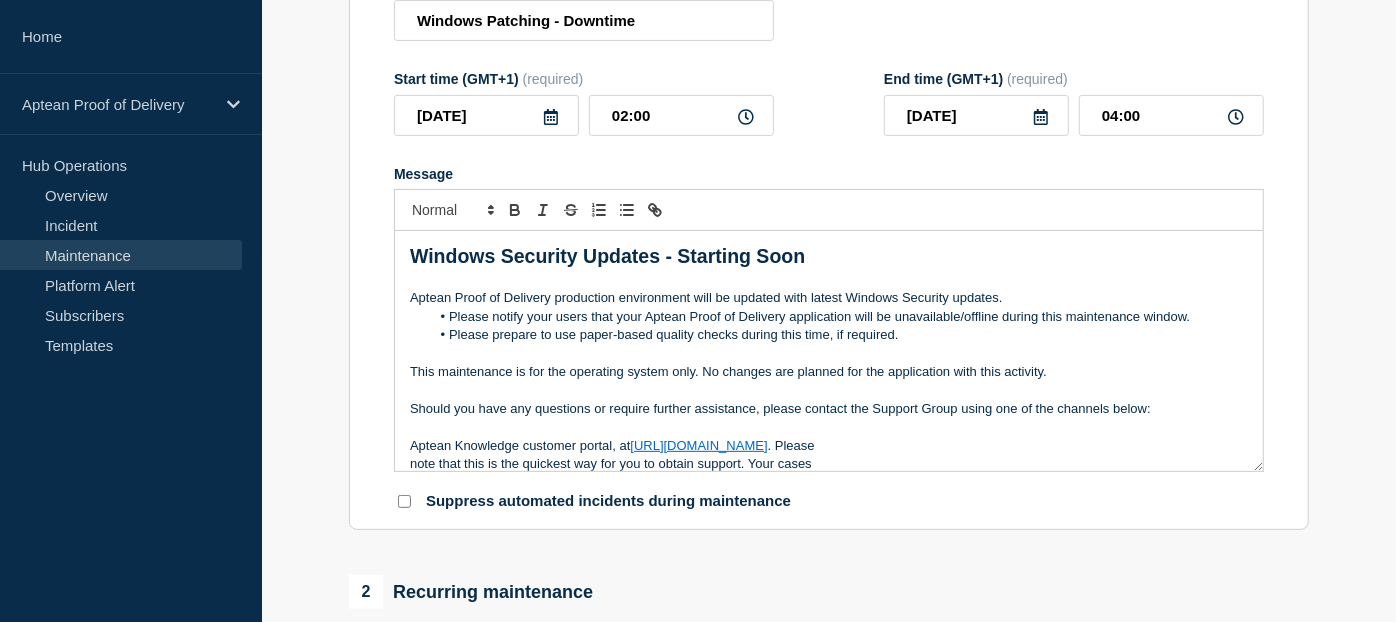 scroll, scrollTop: 308, scrollLeft: 0, axis: vertical 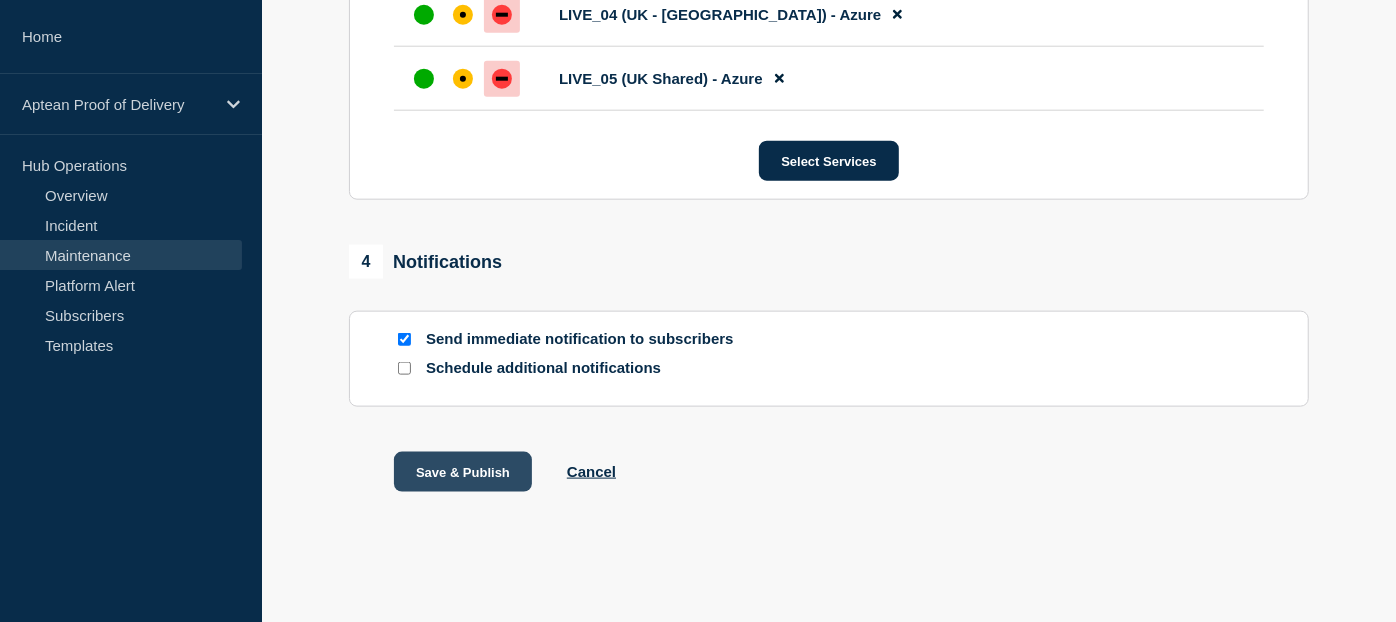click on "Save & Publish" at bounding box center (463, 472) 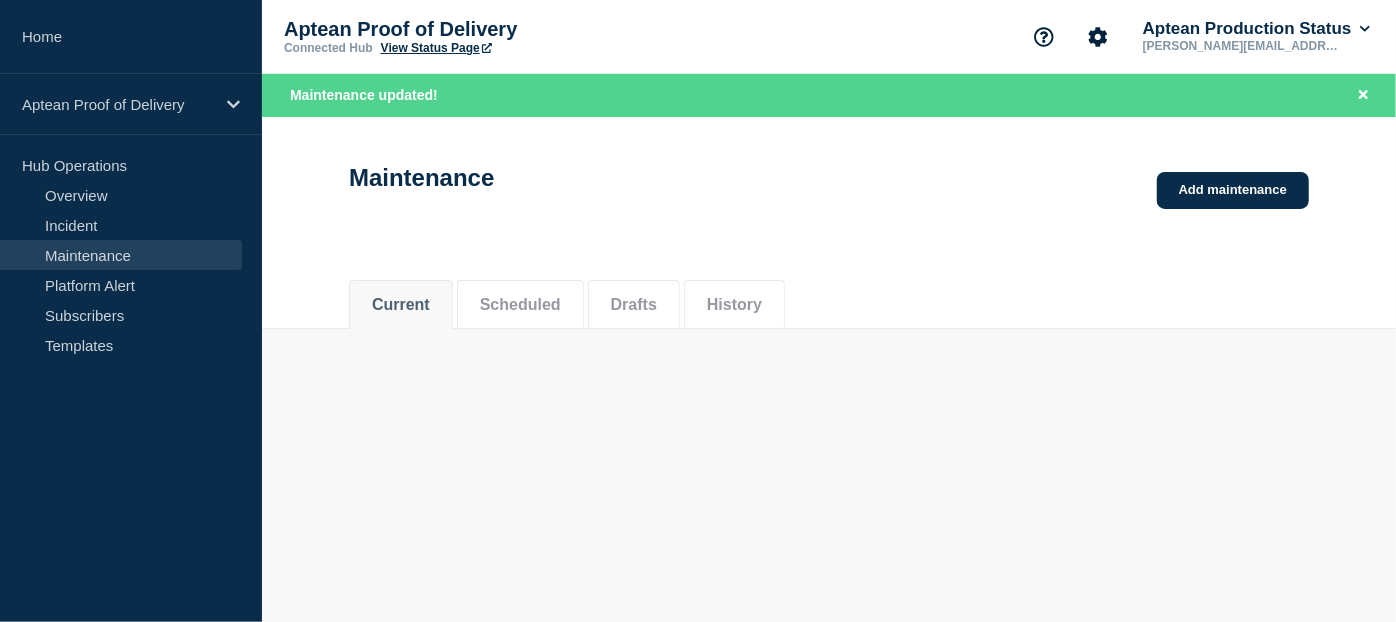 scroll, scrollTop: 0, scrollLeft: 0, axis: both 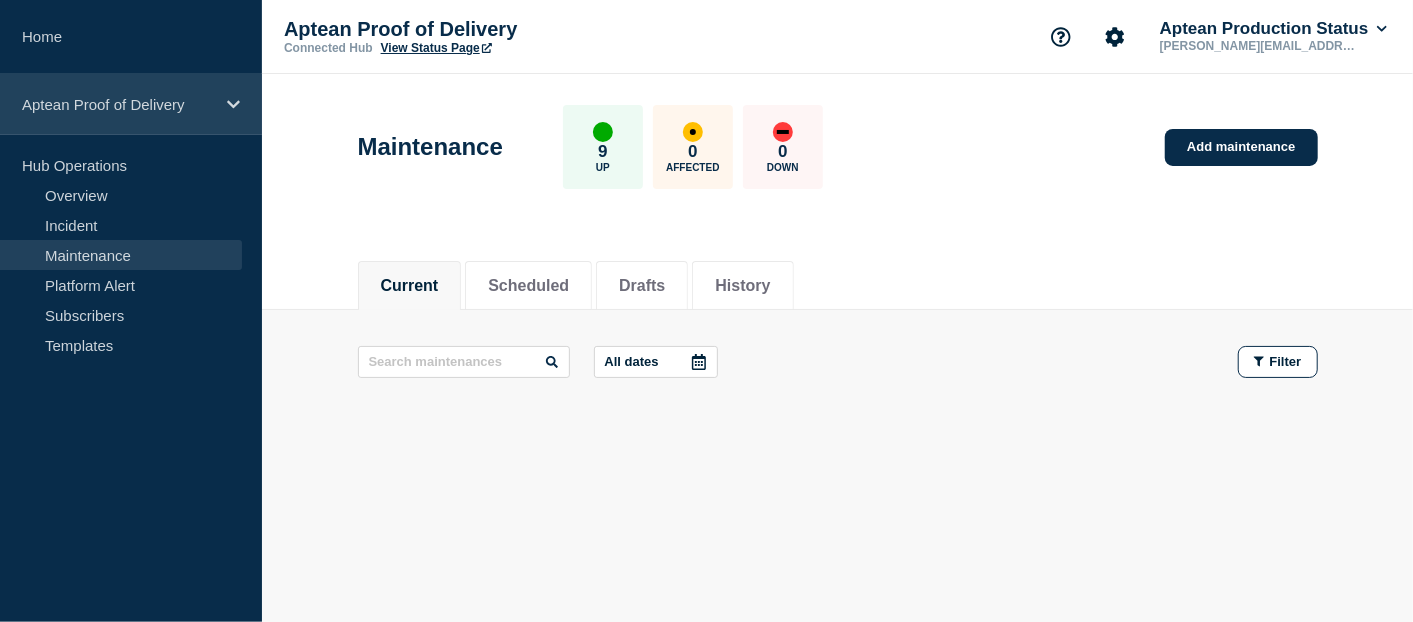 click on "Aptean Proof of Delivery" at bounding box center (131, 104) 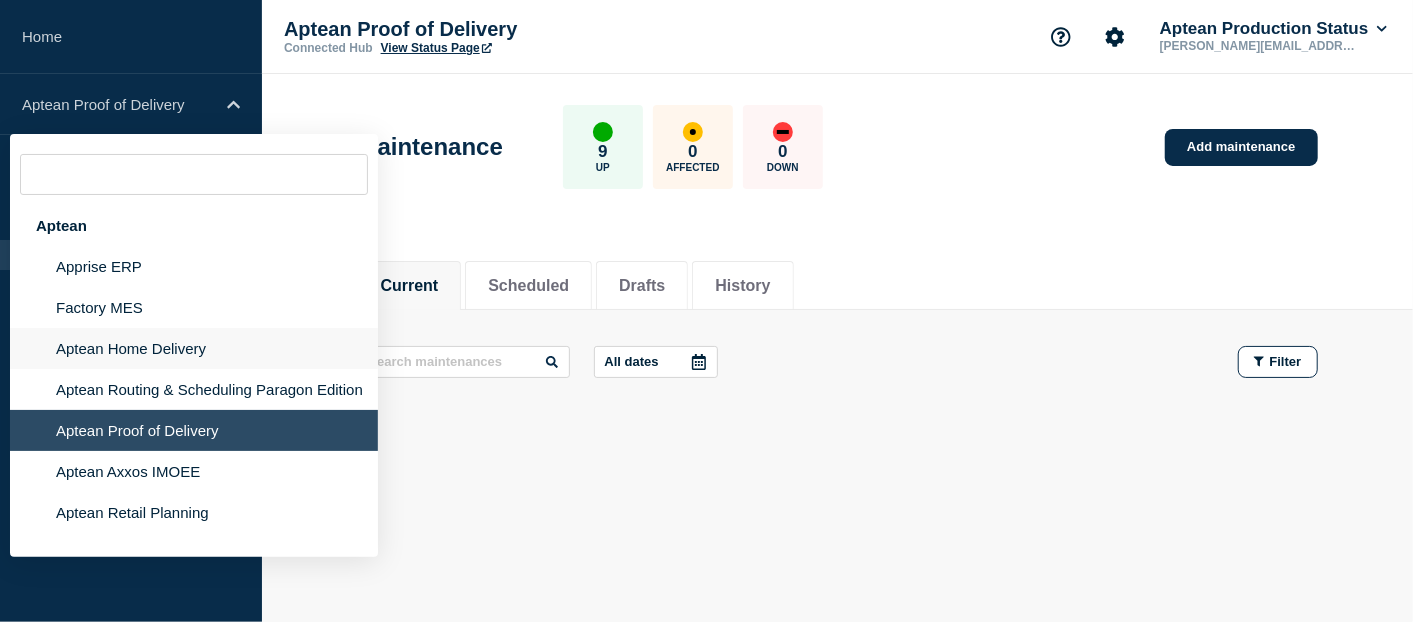 click on "Aptean Home Delivery" 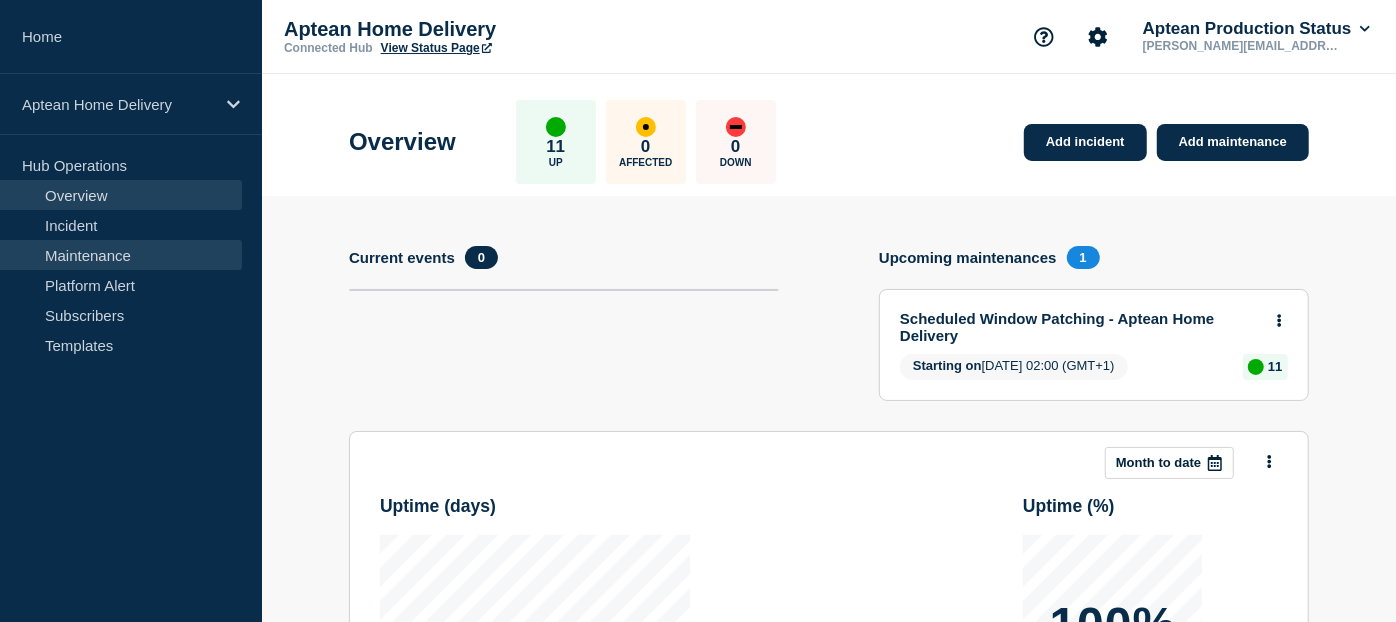click on "Maintenance" at bounding box center (121, 255) 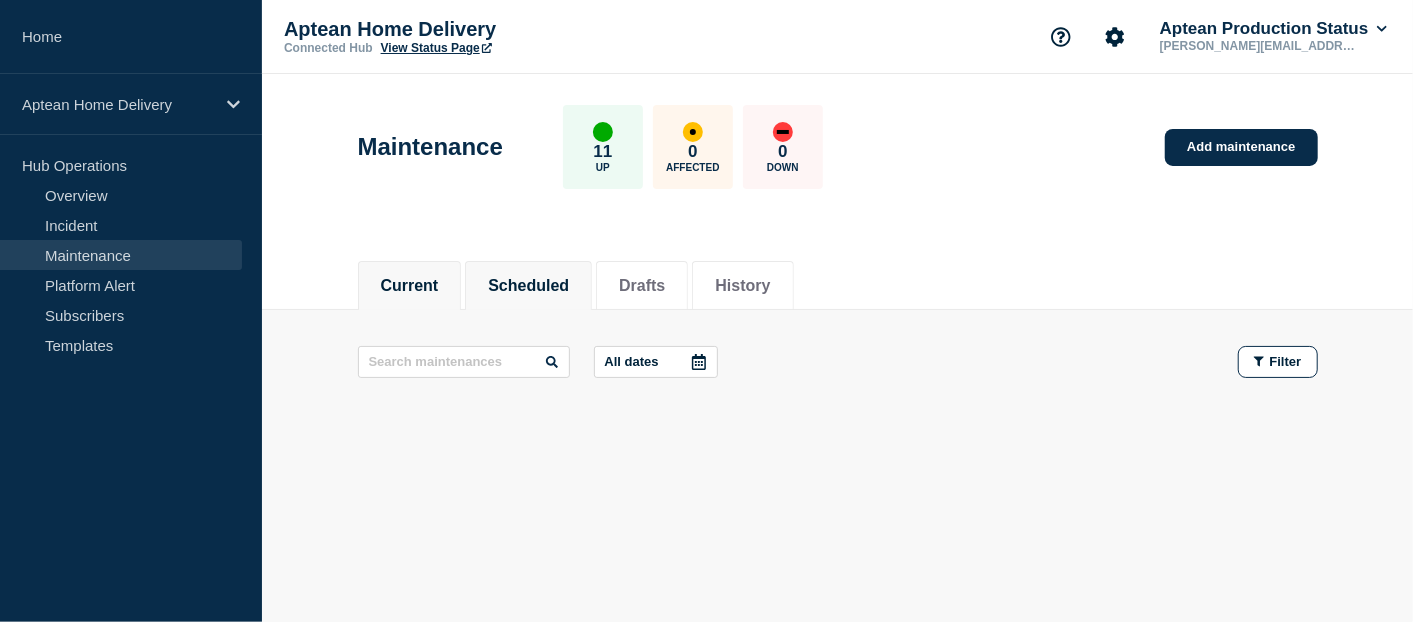 click on "Scheduled" 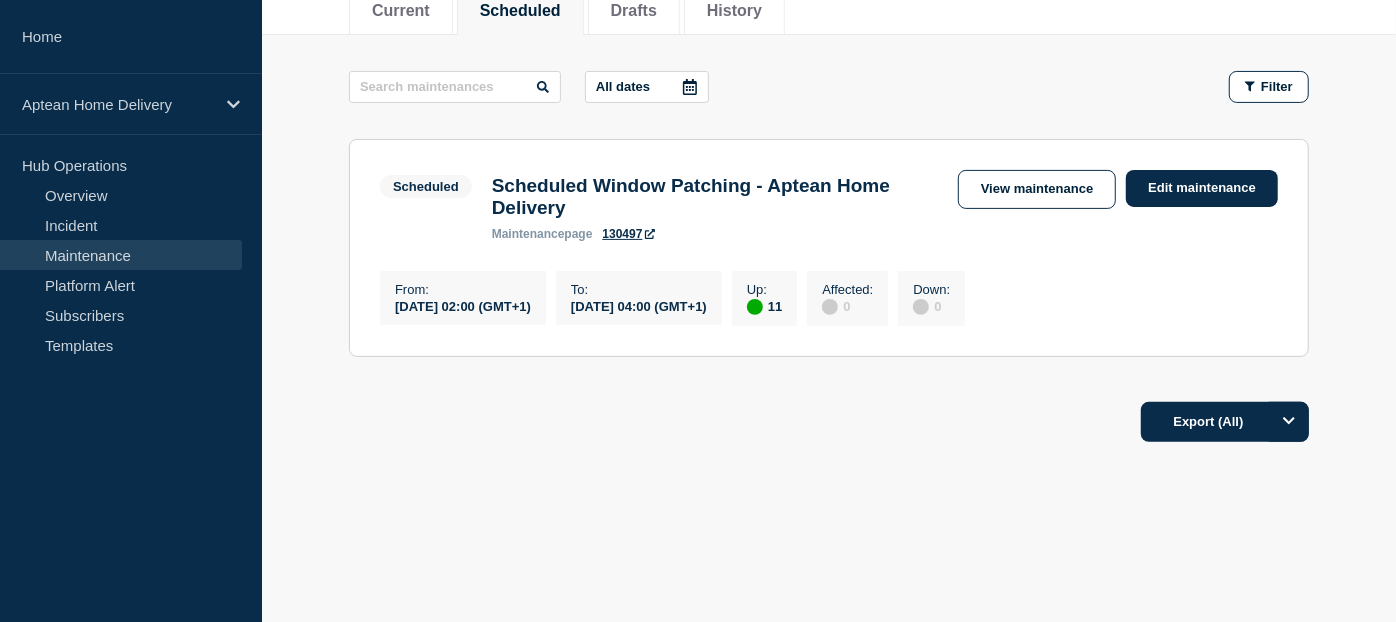 scroll, scrollTop: 286, scrollLeft: 0, axis: vertical 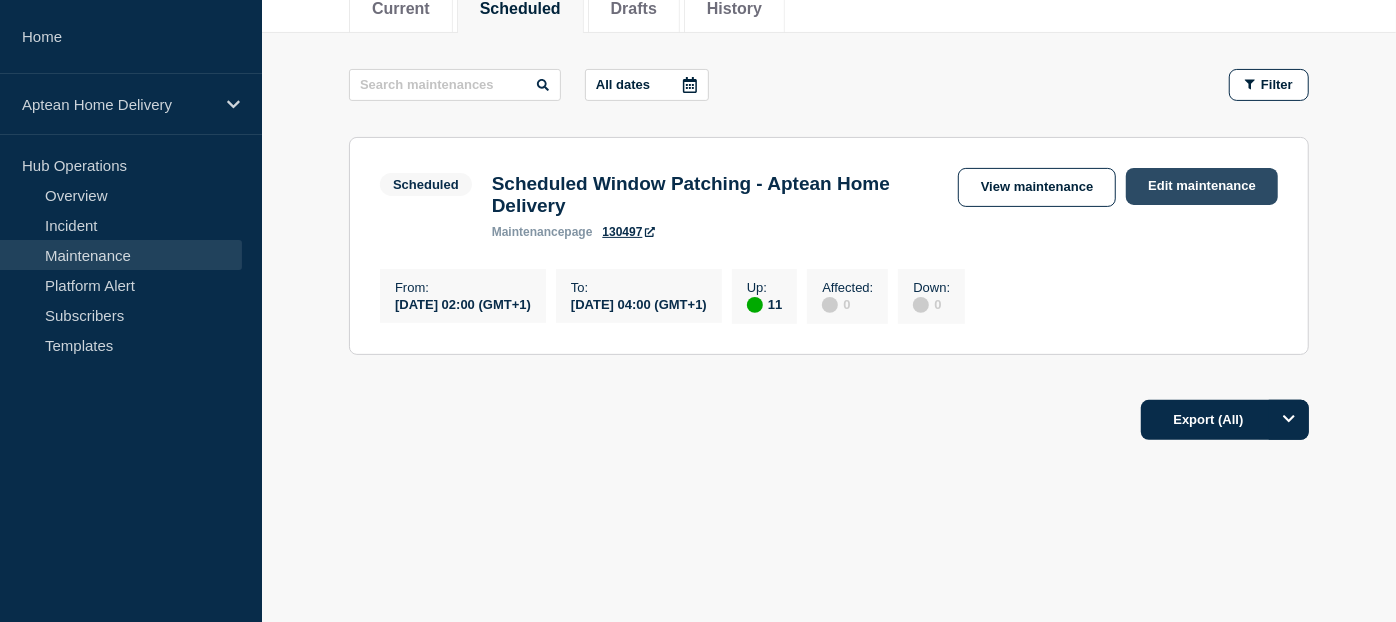 click on "Edit maintenance" at bounding box center [1202, 186] 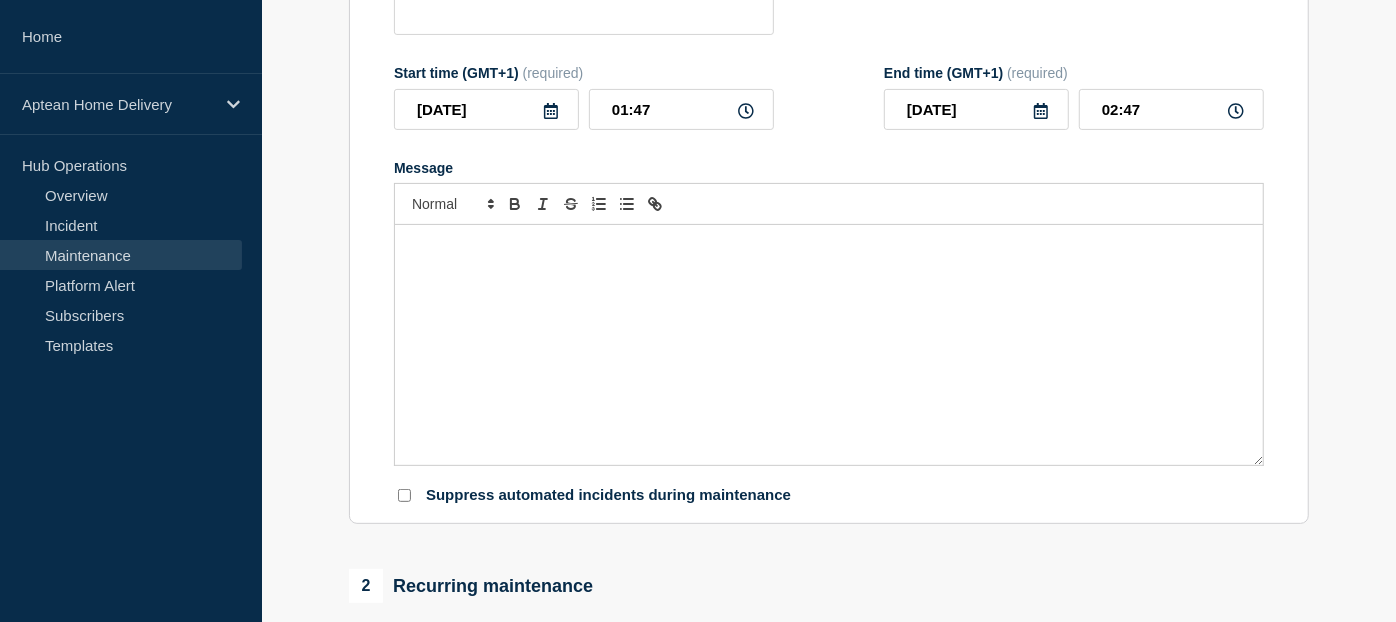 type on "Scheduled Window Patching - Aptean Home Delivery" 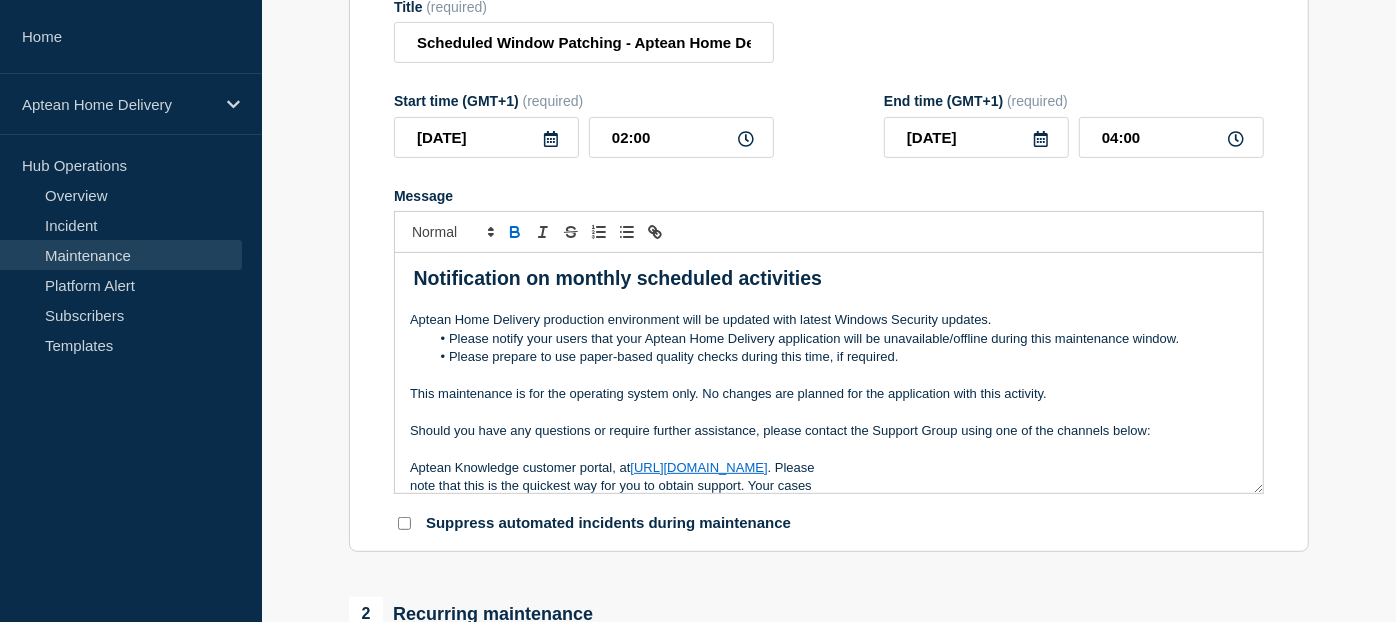 scroll, scrollTop: 48, scrollLeft: 0, axis: vertical 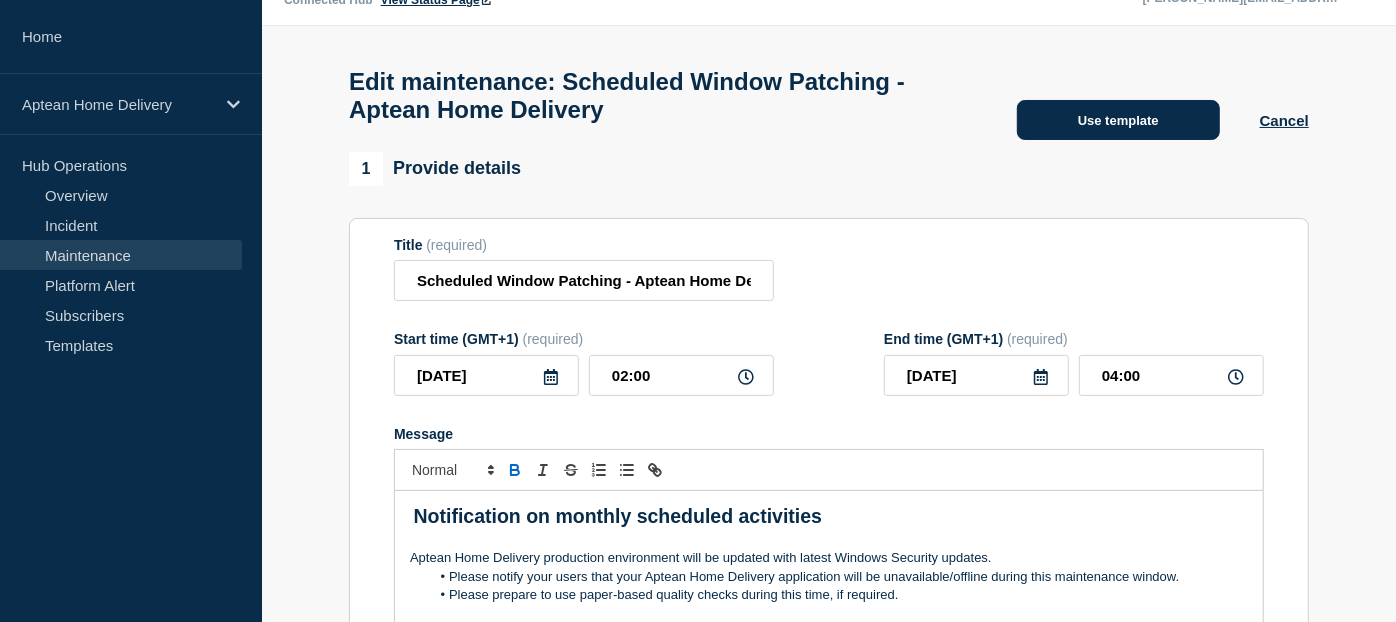 click on "Use template" at bounding box center [1118, 120] 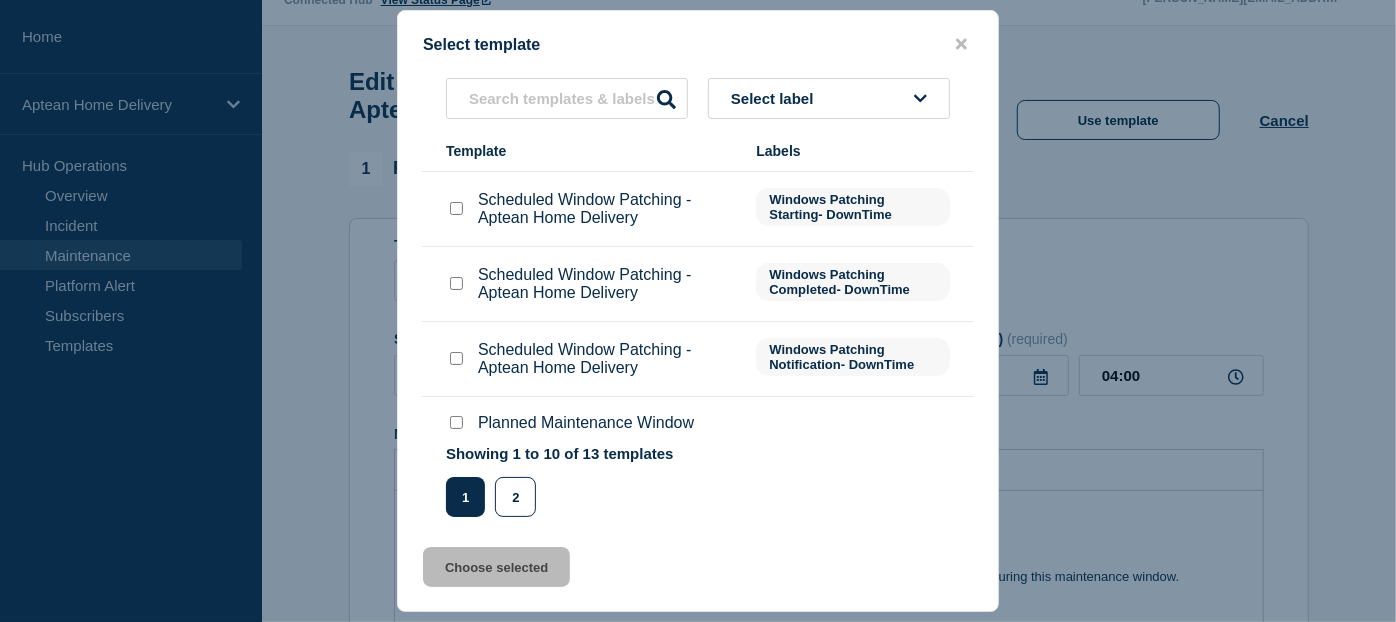 scroll, scrollTop: 381, scrollLeft: 0, axis: vertical 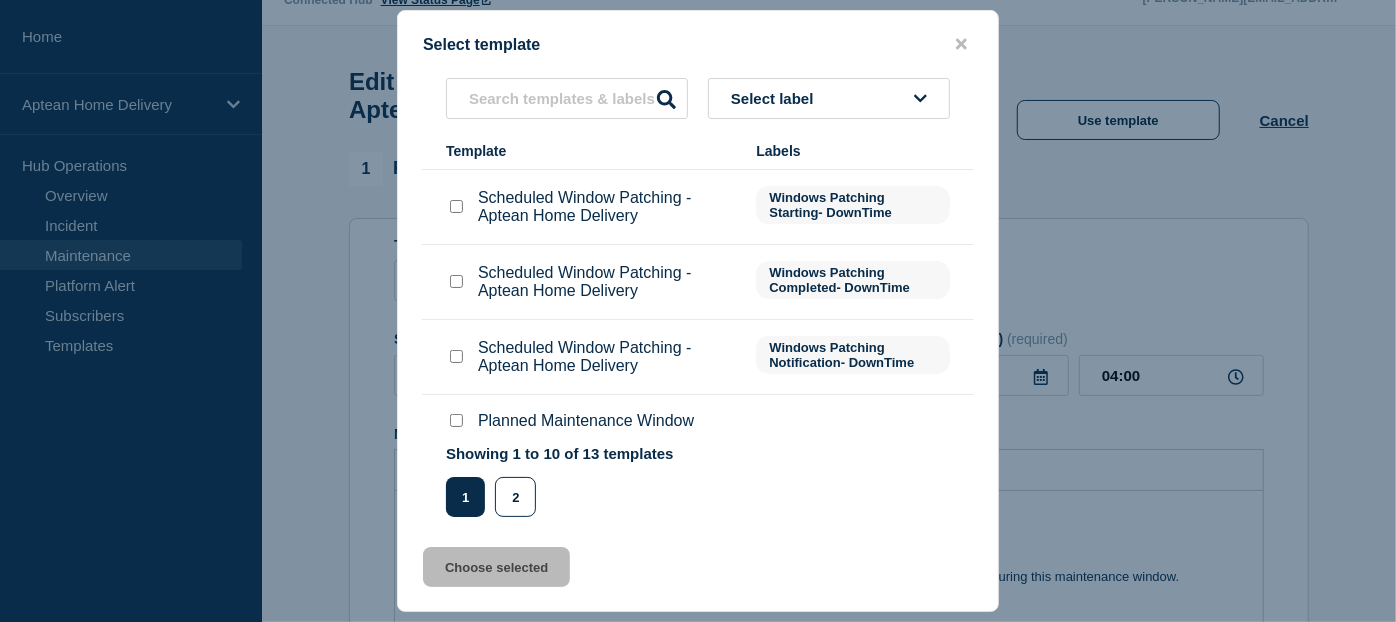 click at bounding box center [456, 206] 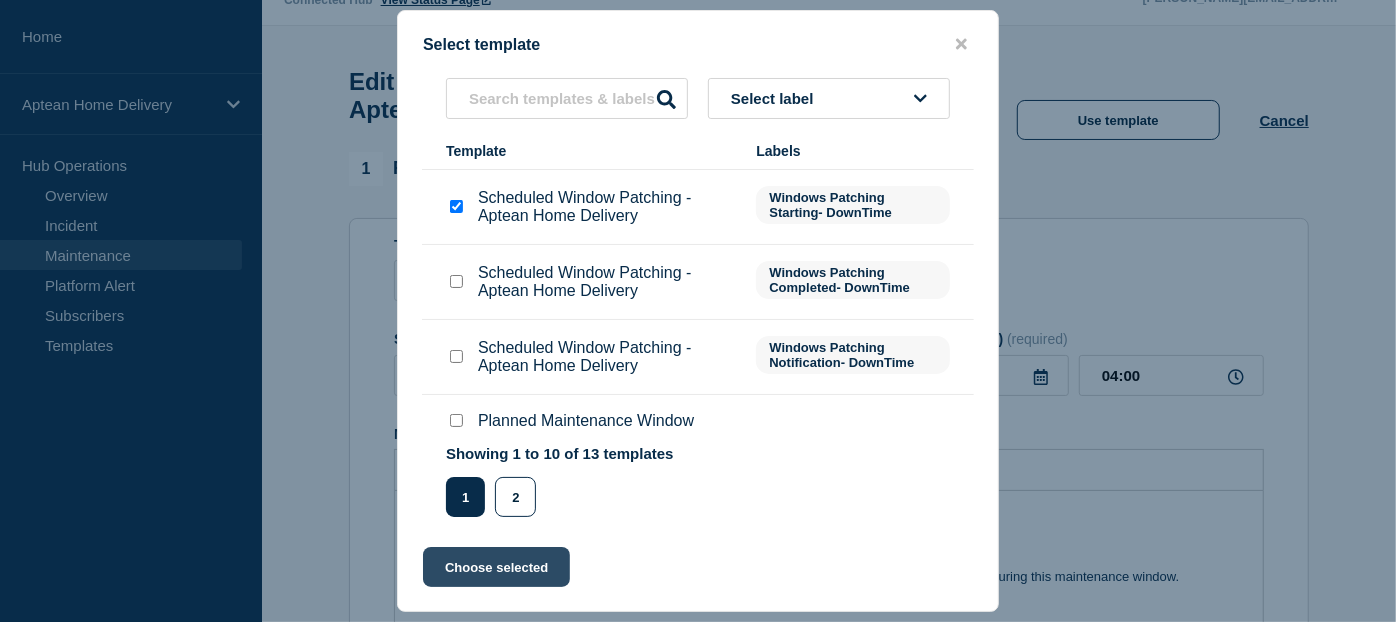 click on "Choose selected" 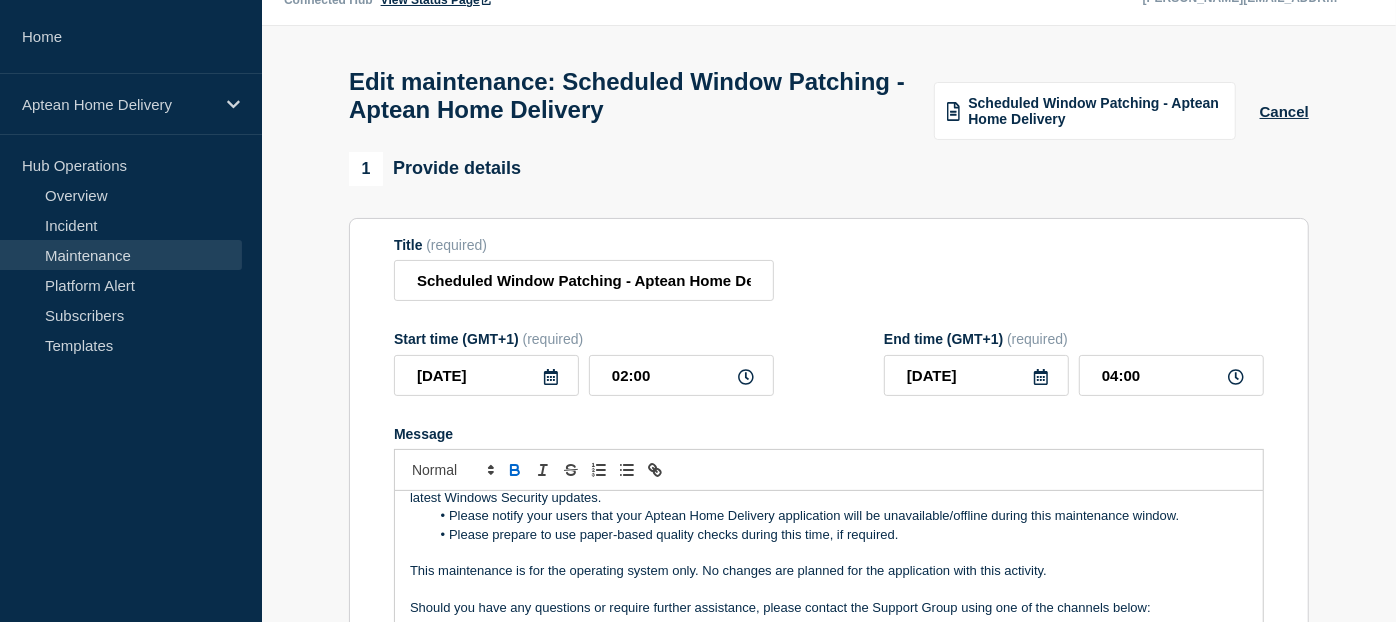 scroll, scrollTop: 0, scrollLeft: 0, axis: both 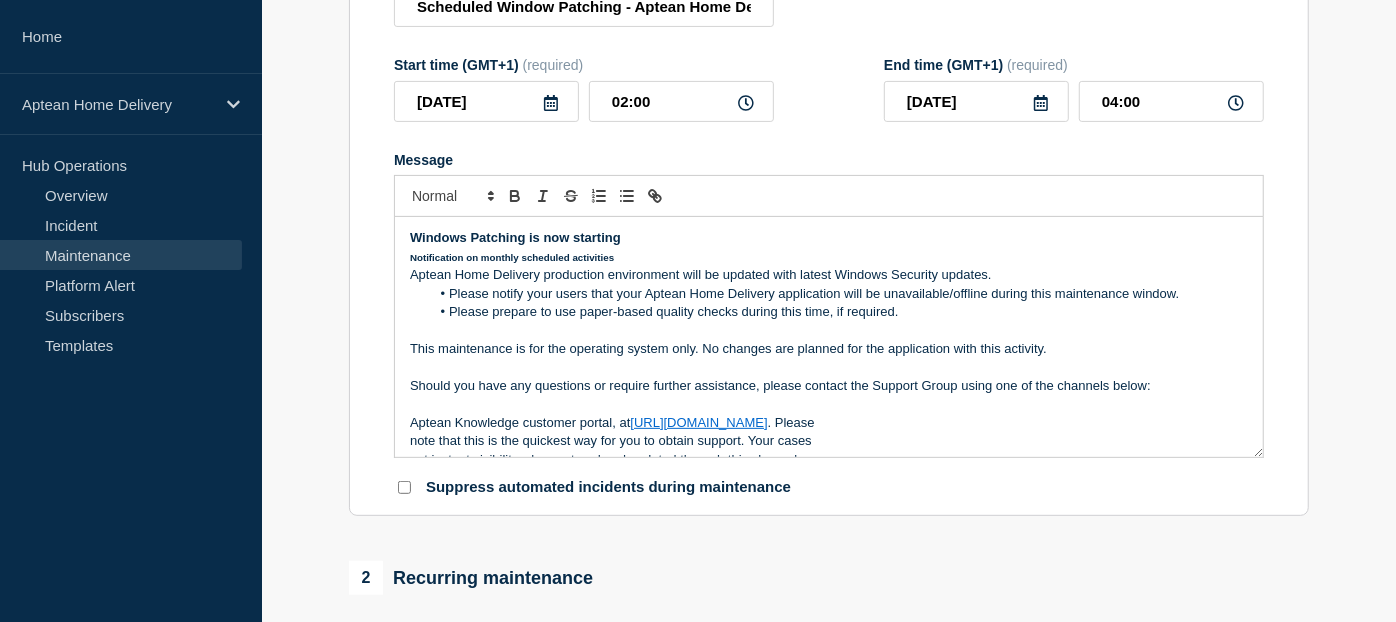 click on "Please prepare to use paper-based quality checks during this time, if required." at bounding box center (839, 312) 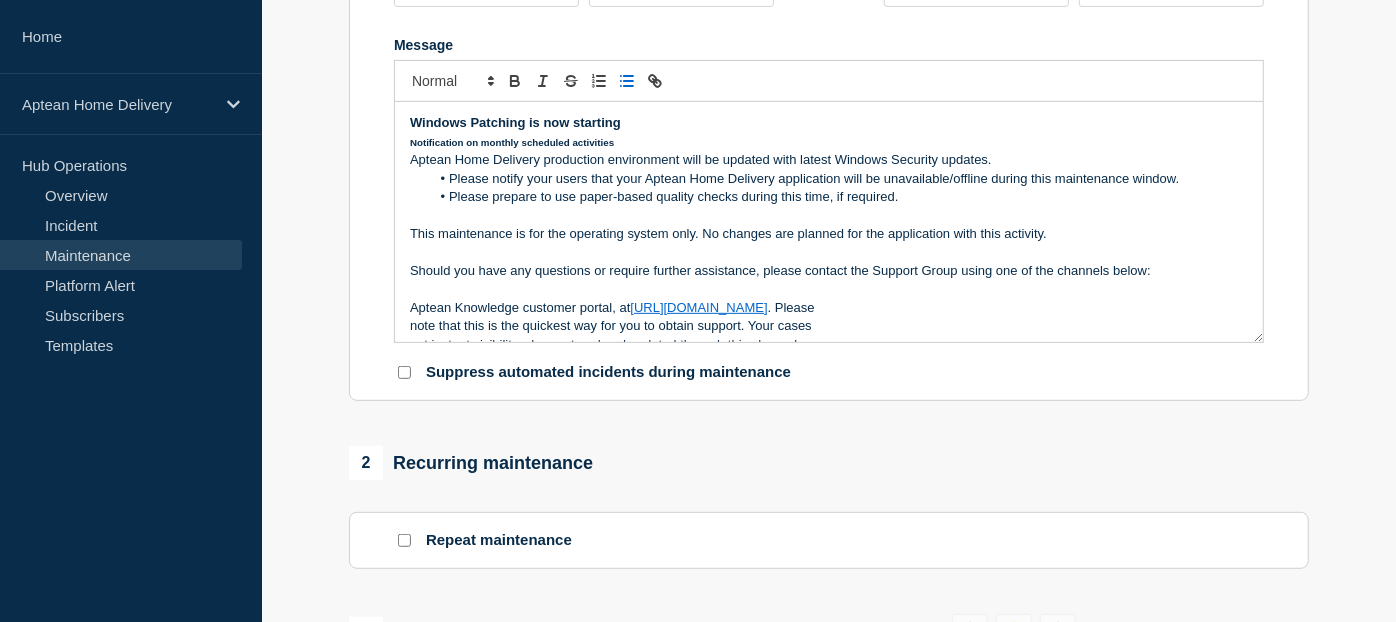 scroll, scrollTop: 437, scrollLeft: 0, axis: vertical 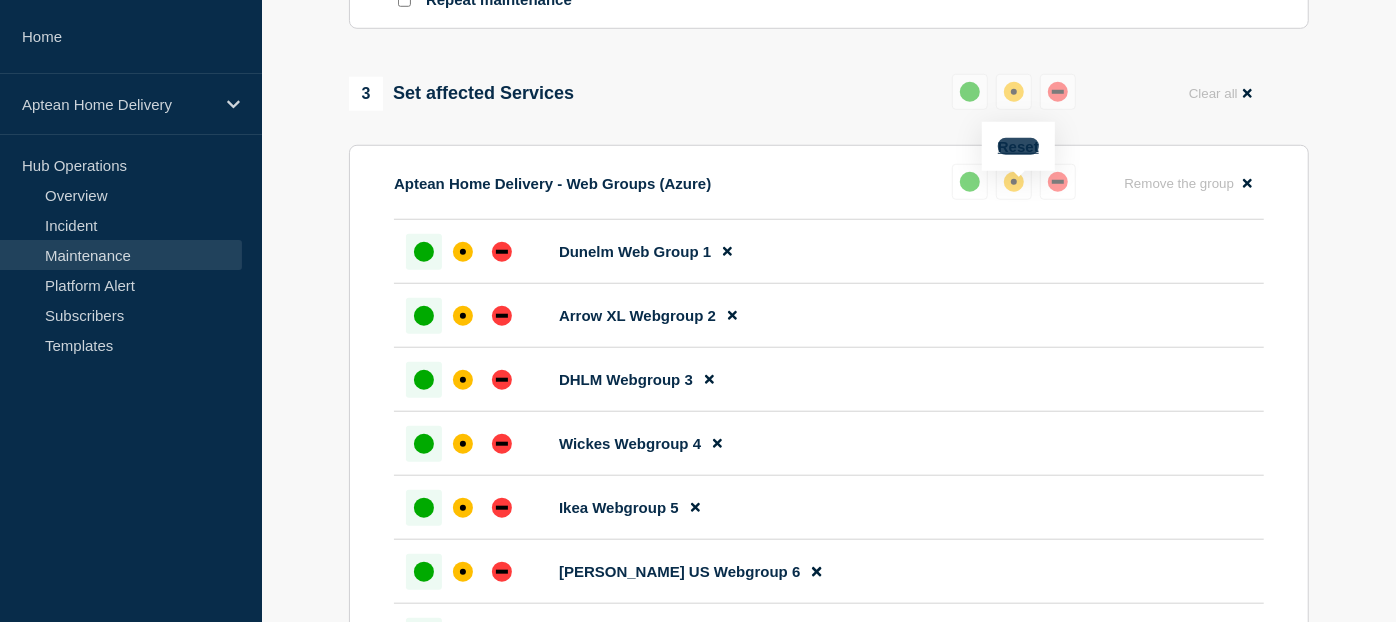 click on "Reset" 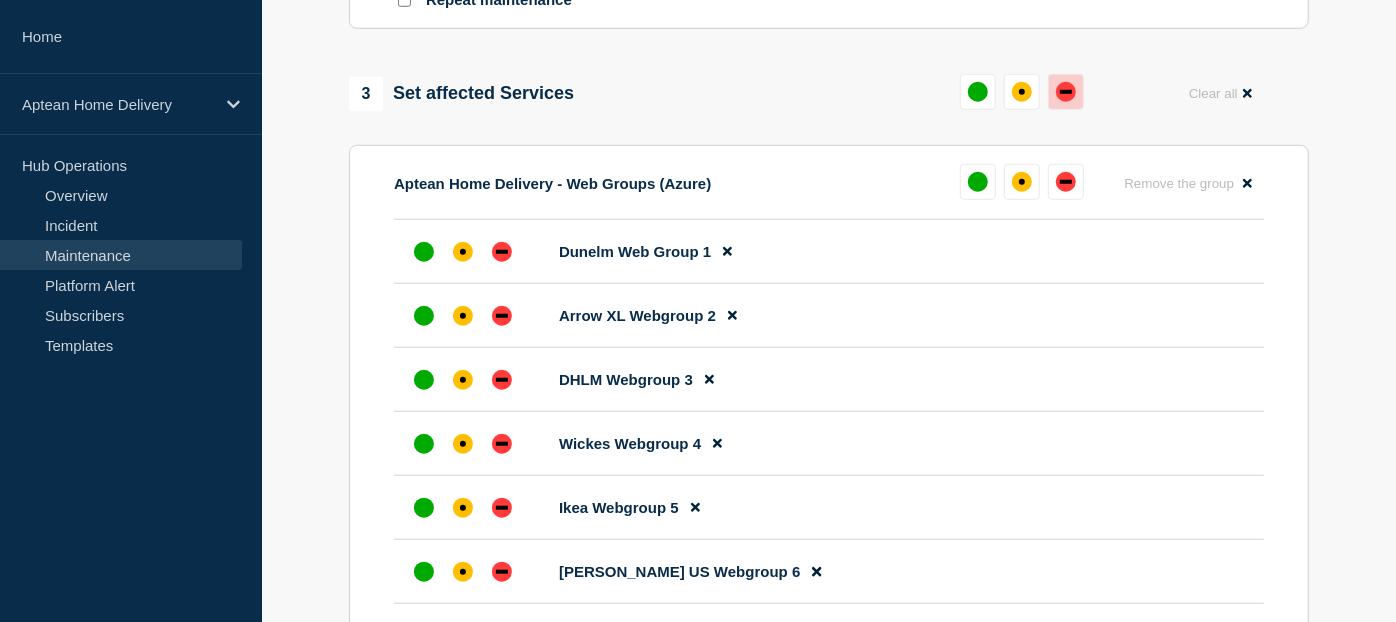 click at bounding box center [1066, 92] 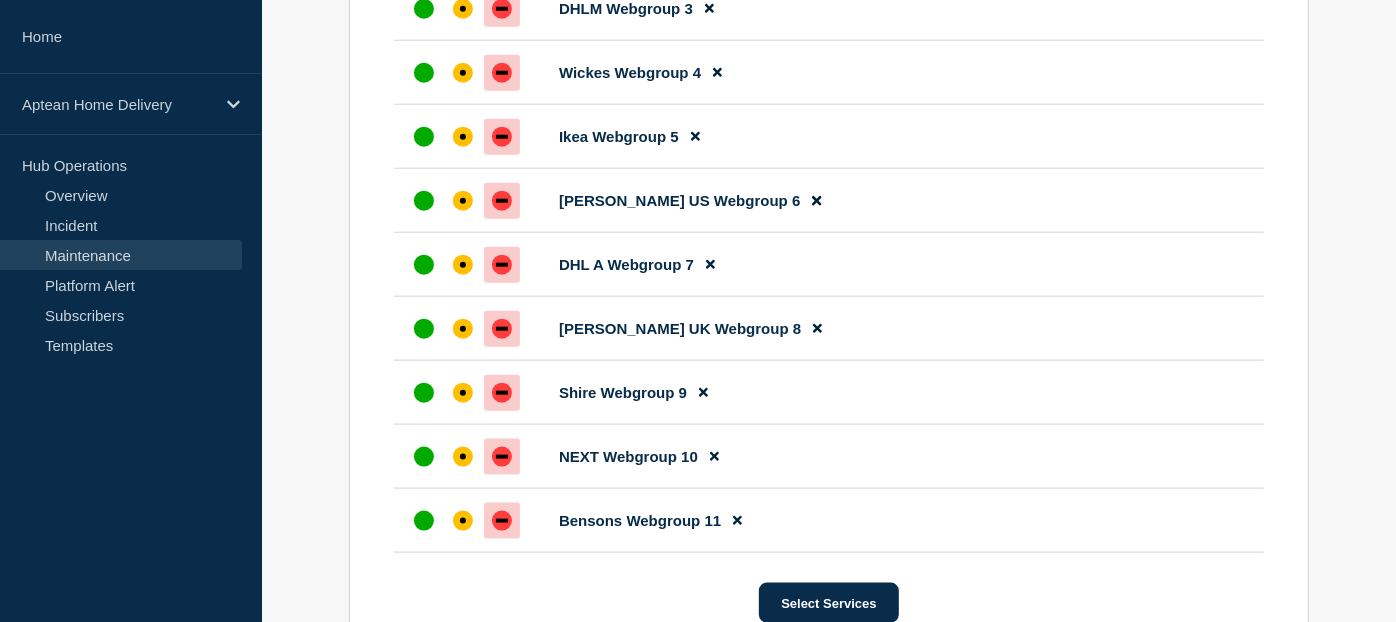 scroll, scrollTop: 1954, scrollLeft: 0, axis: vertical 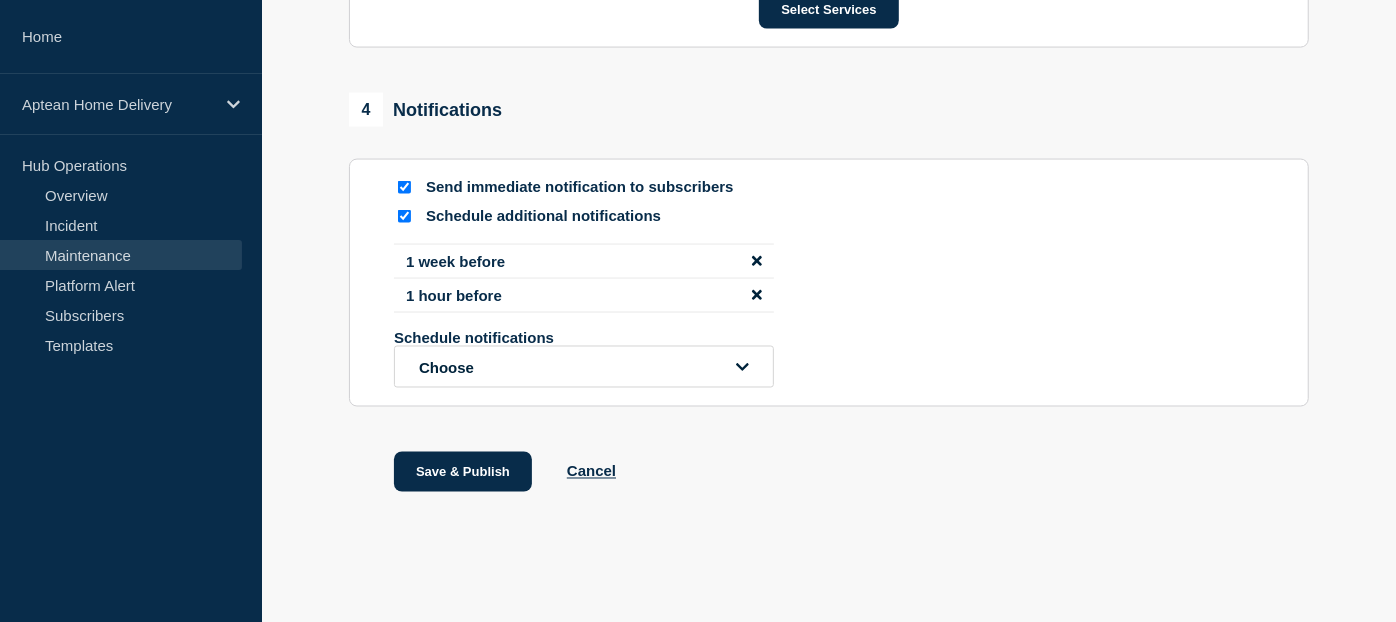click at bounding box center (404, 216) 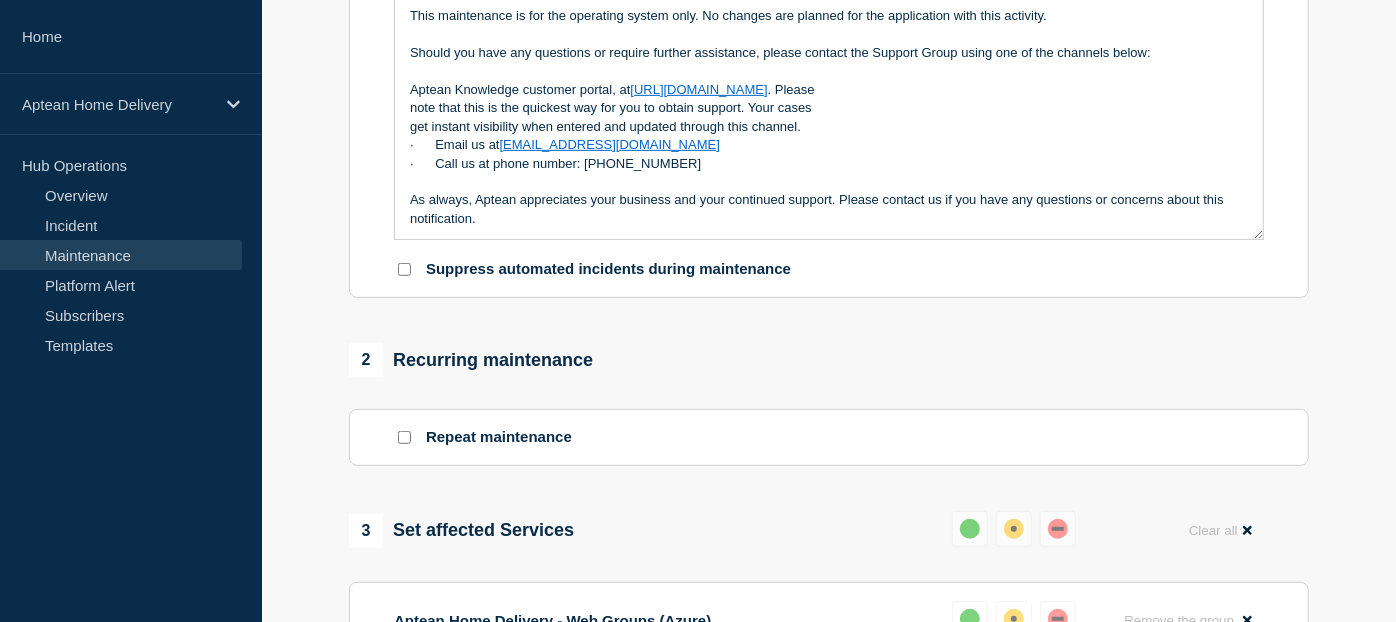 scroll, scrollTop: 538, scrollLeft: 0, axis: vertical 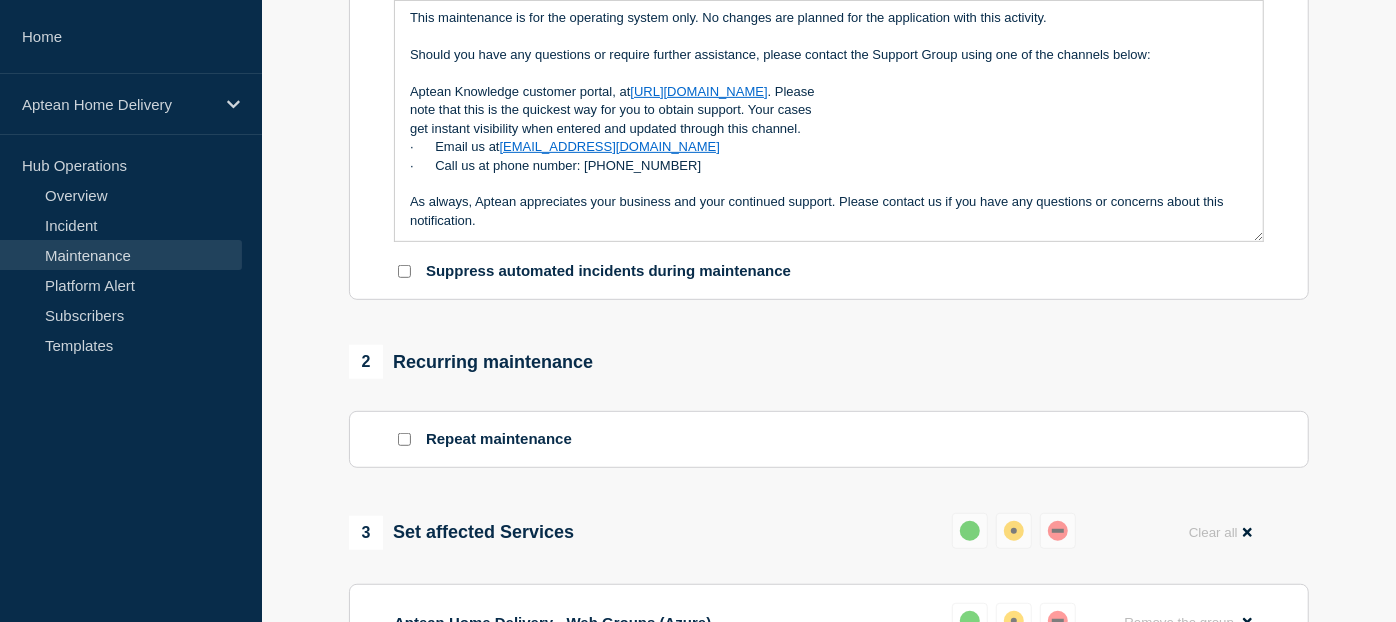 click on "·      Call us at phone number: +44 (0) 1482 719002" at bounding box center [829, 166] 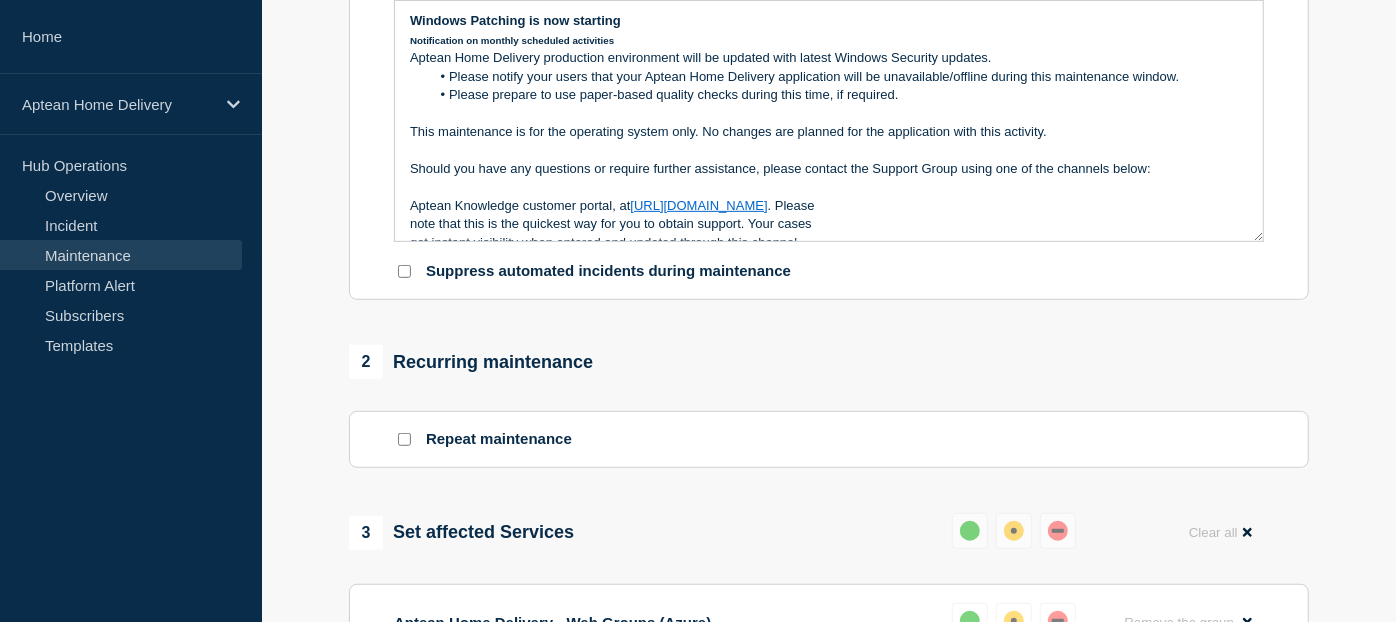 scroll, scrollTop: 0, scrollLeft: 0, axis: both 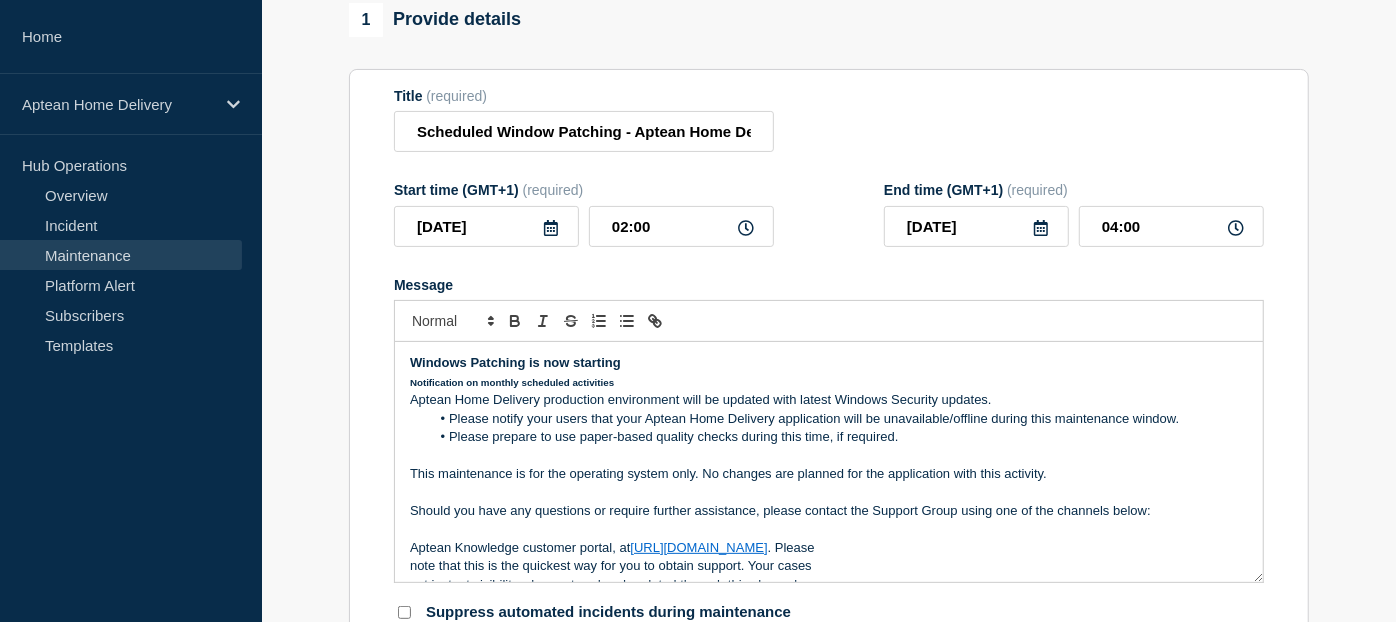 click at bounding box center (829, 492) 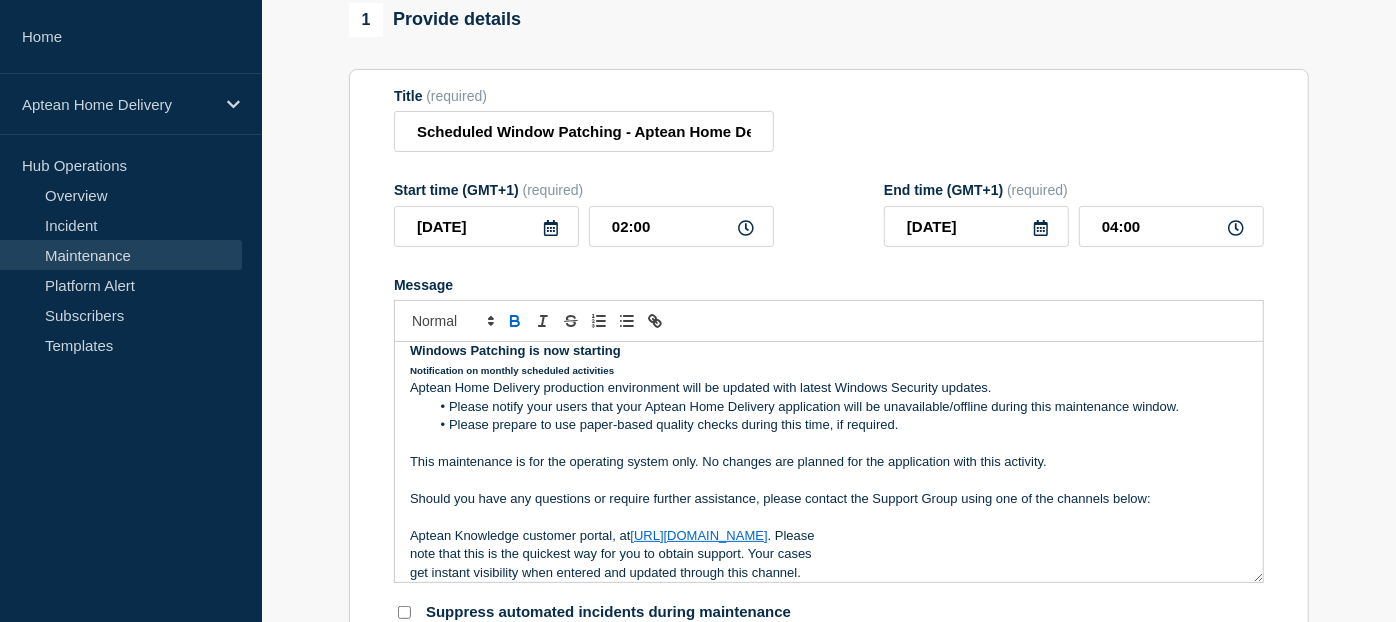 scroll, scrollTop: 0, scrollLeft: 0, axis: both 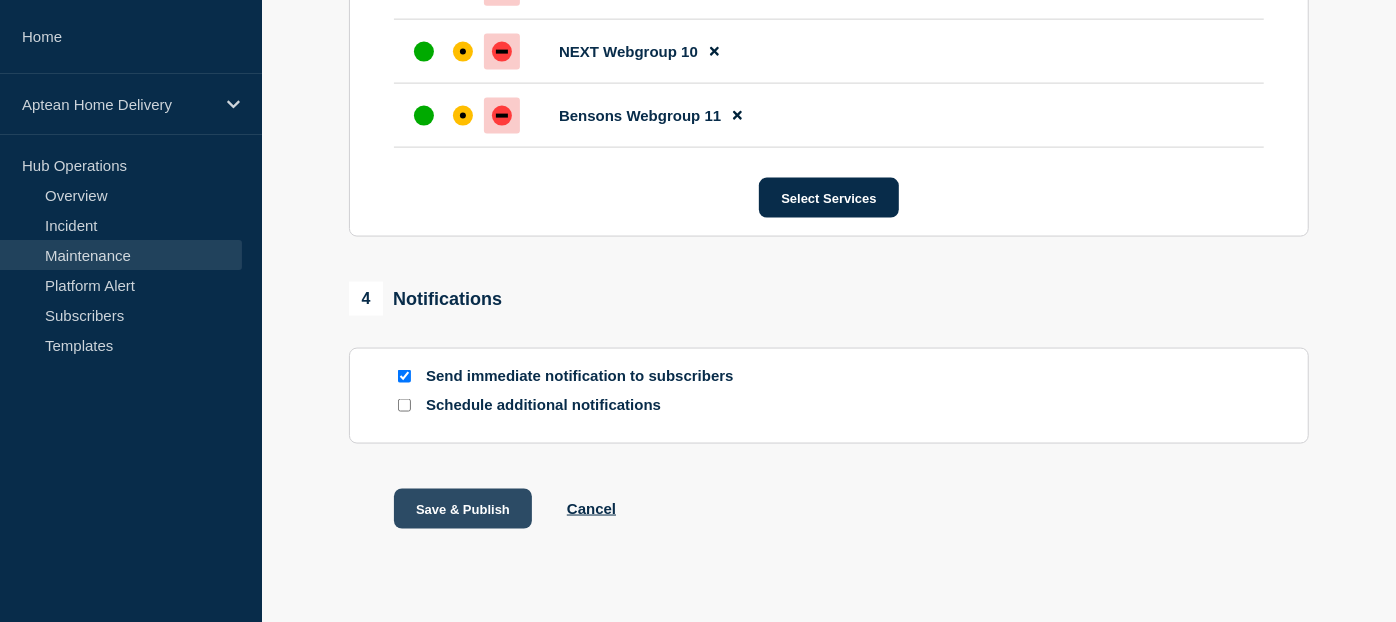 click on "Save & Publish" at bounding box center (463, 509) 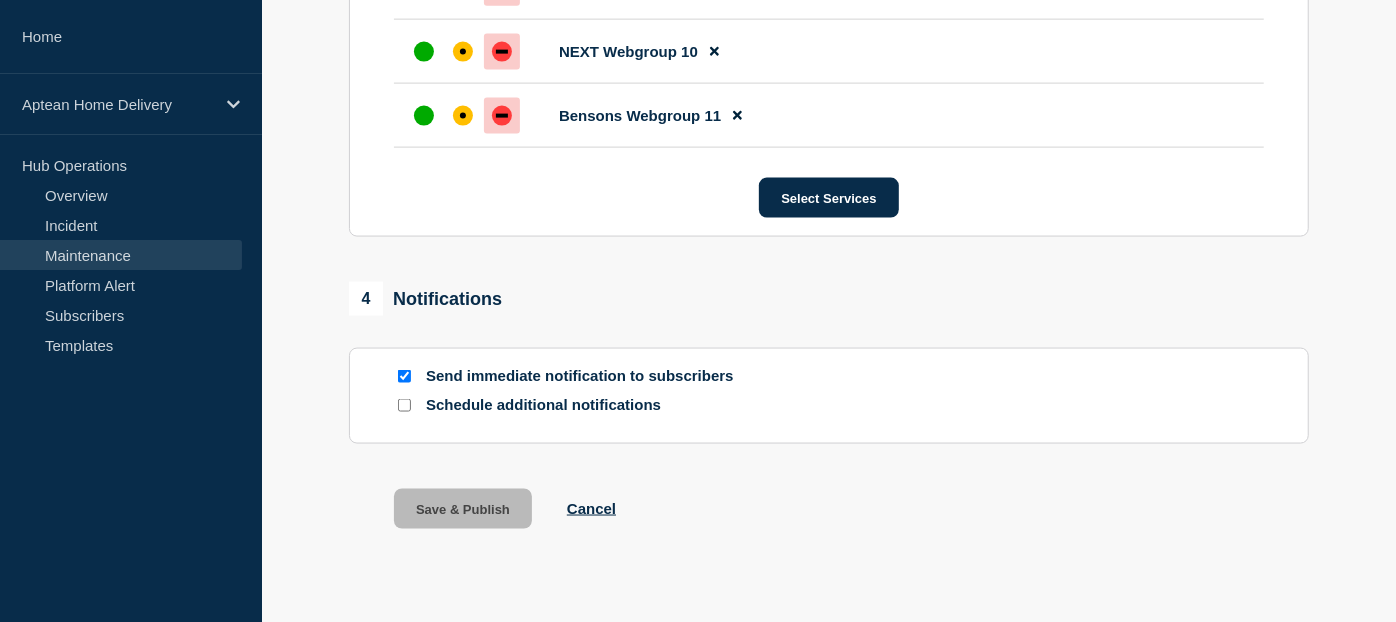 scroll, scrollTop: 0, scrollLeft: 0, axis: both 